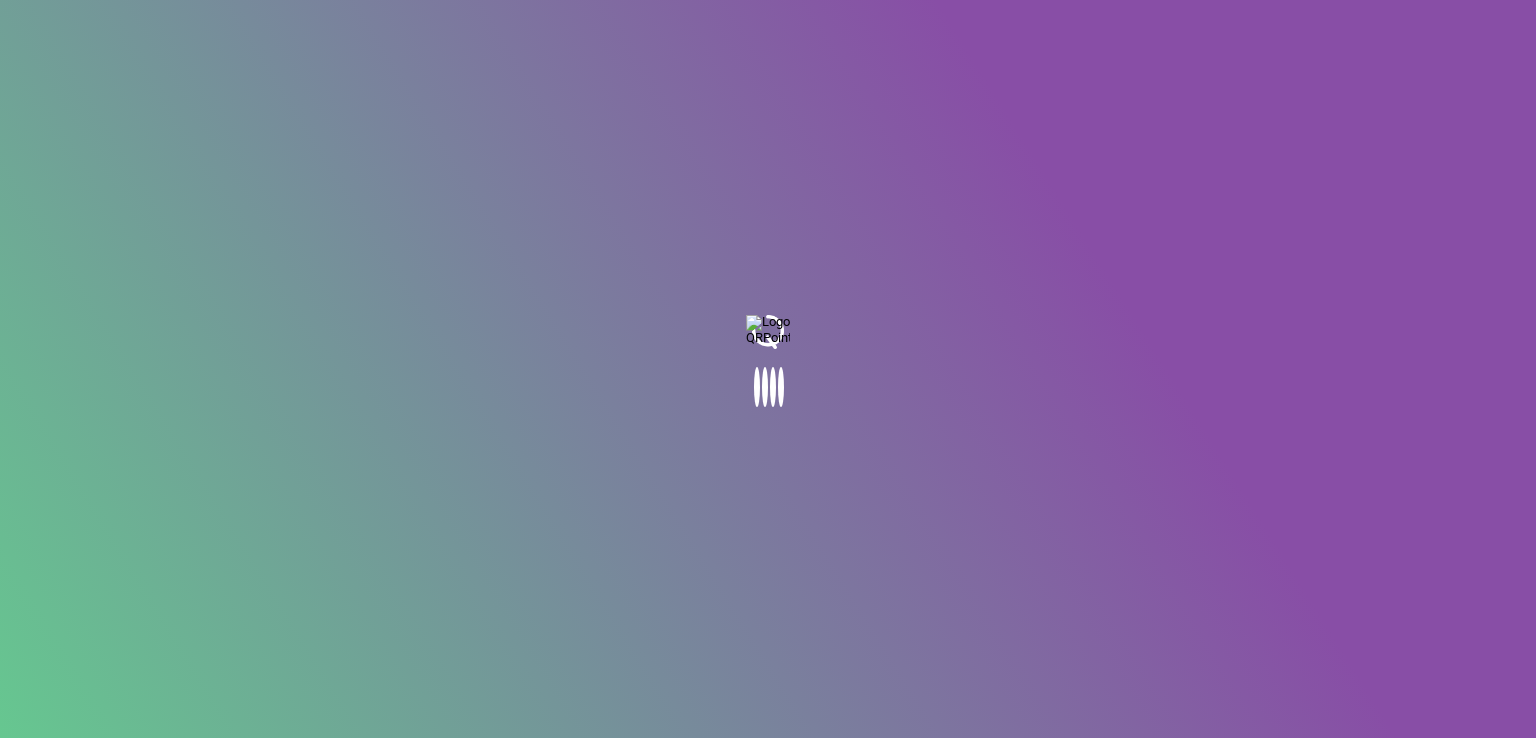 scroll, scrollTop: 0, scrollLeft: 0, axis: both 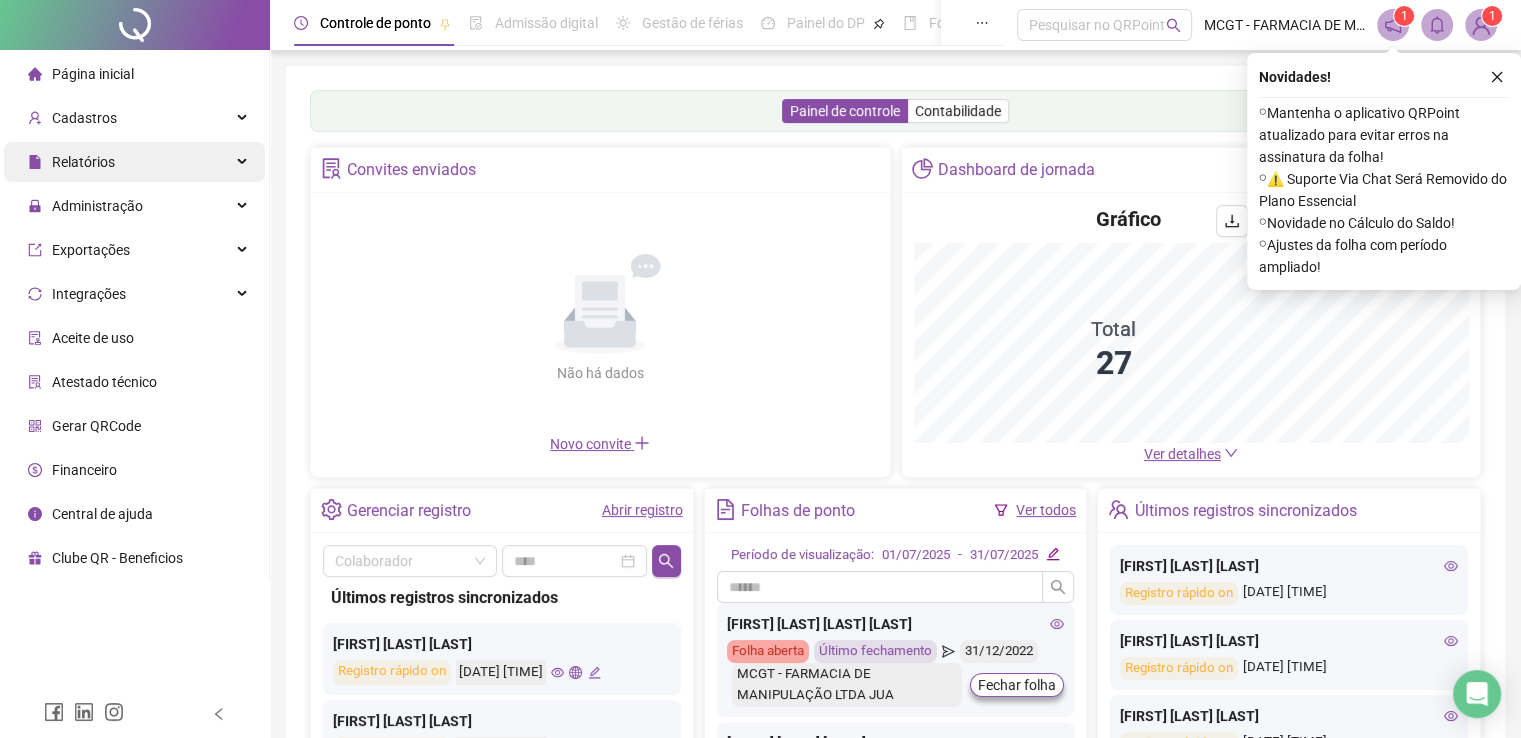 click on "Relatórios" at bounding box center (134, 162) 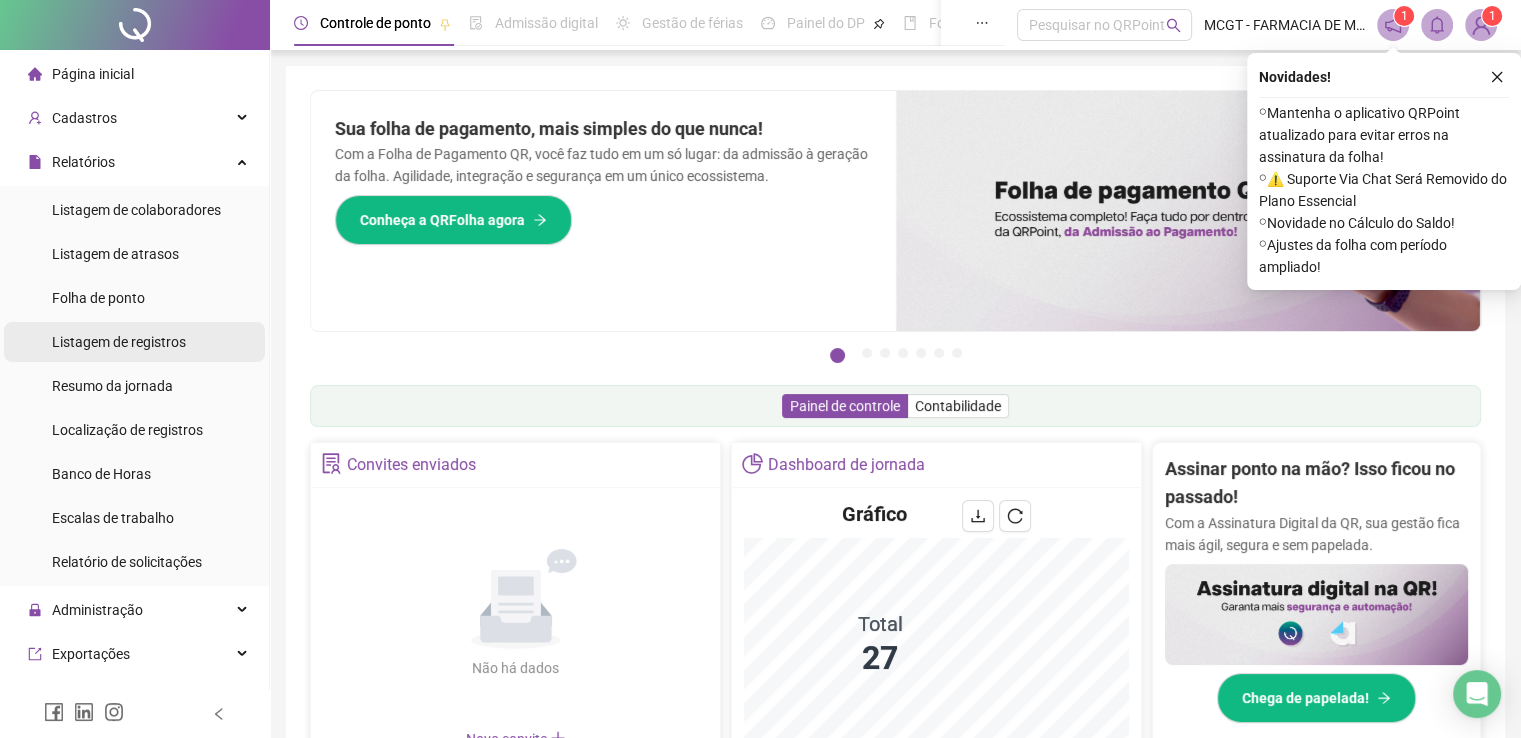 click on "Listagem de registros" at bounding box center (119, 342) 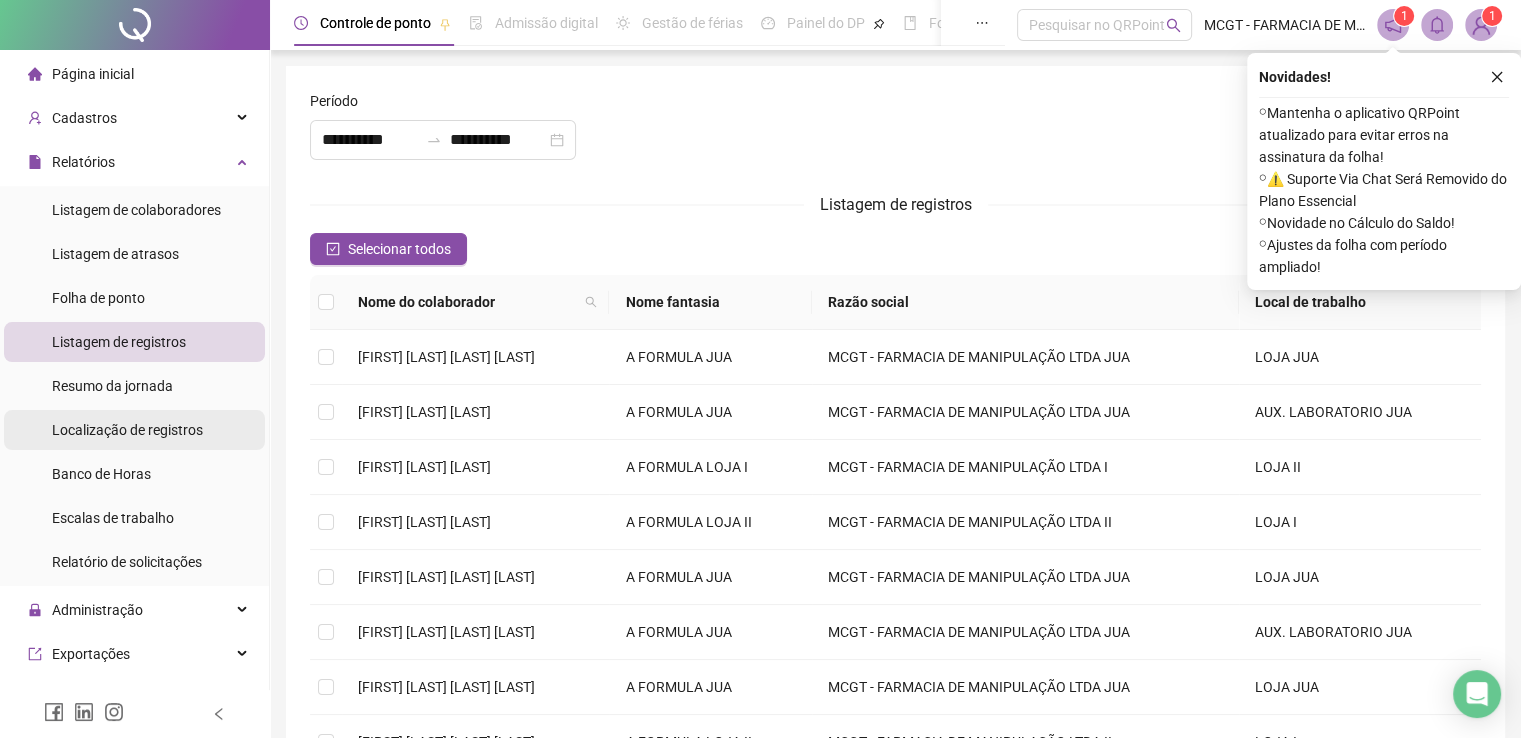 click on "Localização de registros" at bounding box center (127, 430) 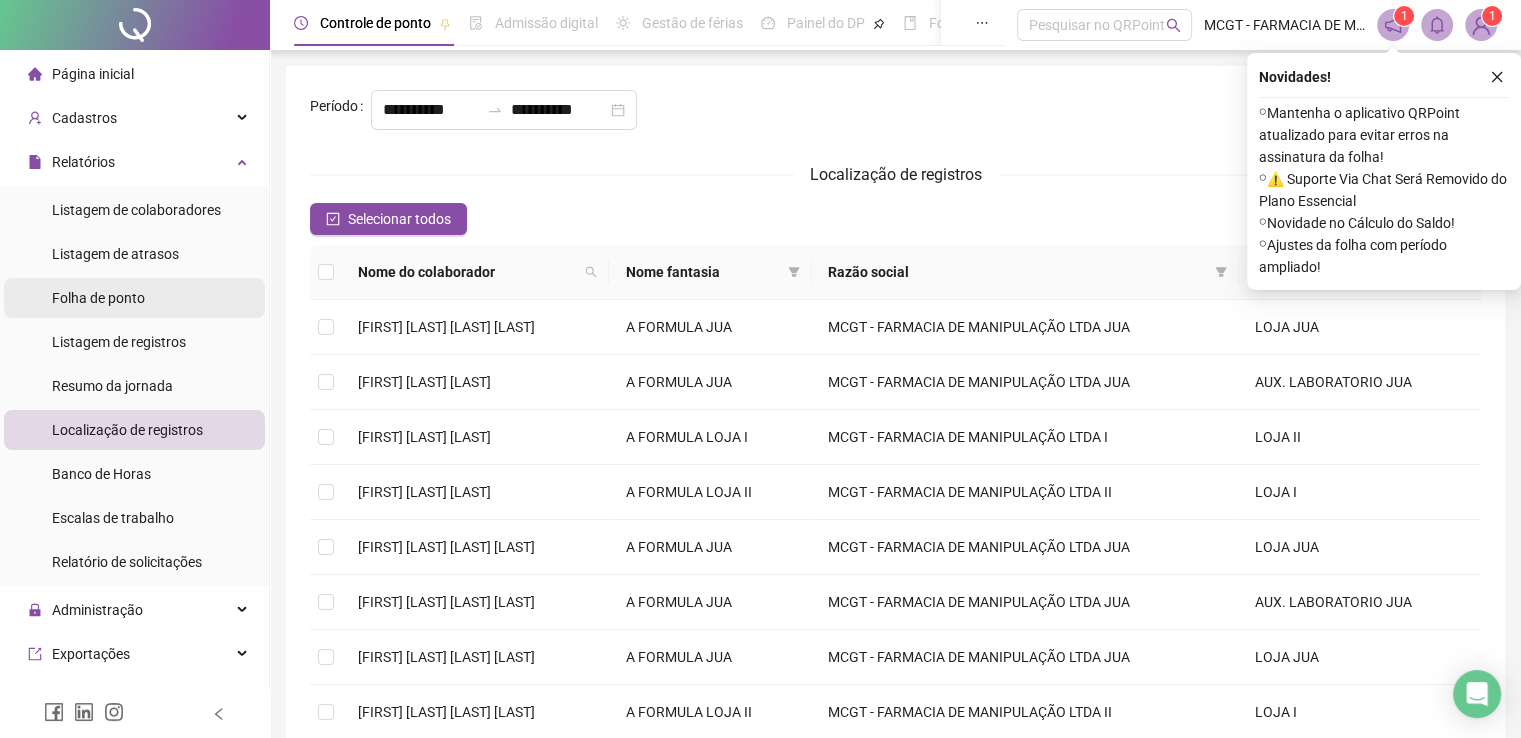 click on "Folha de ponto" at bounding box center [98, 298] 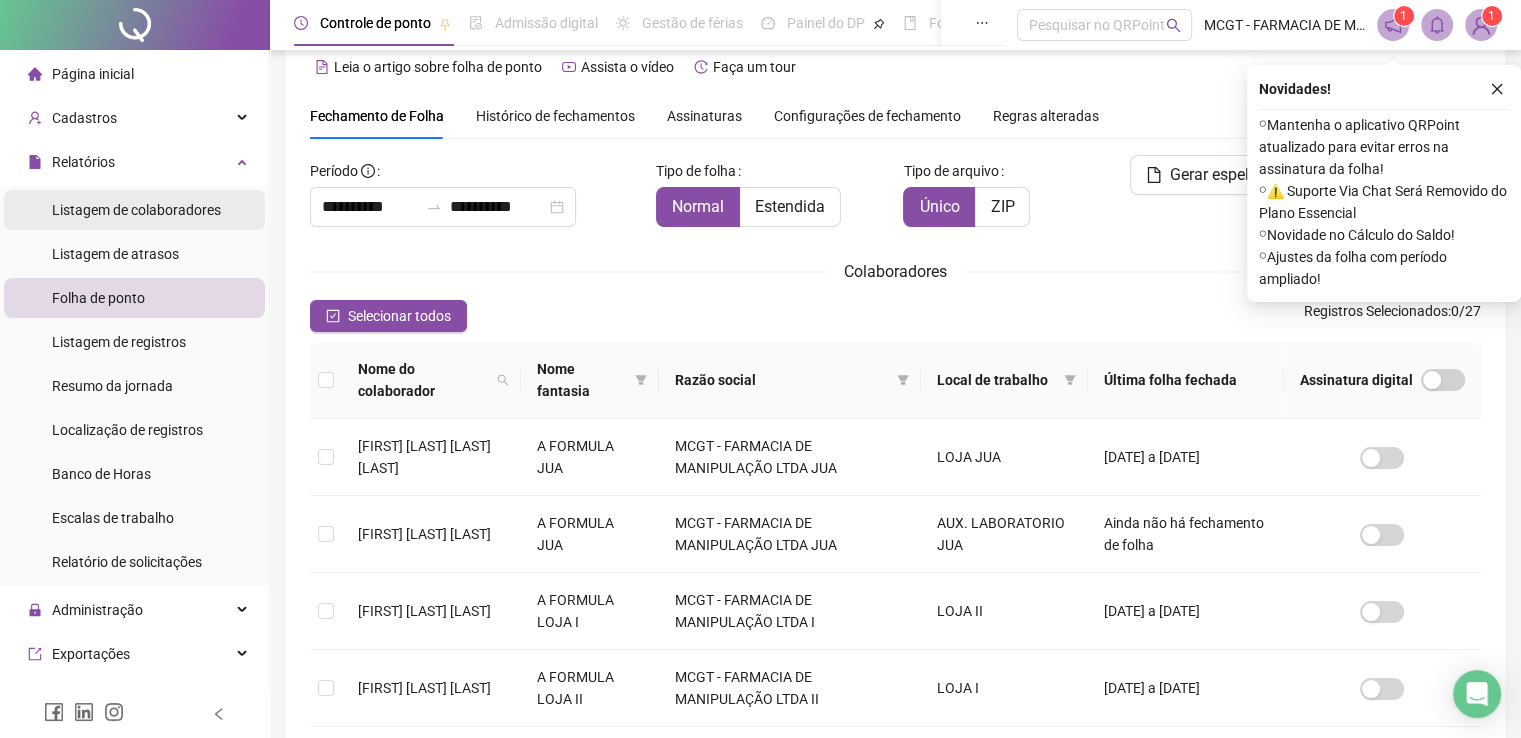 scroll, scrollTop: 40, scrollLeft: 0, axis: vertical 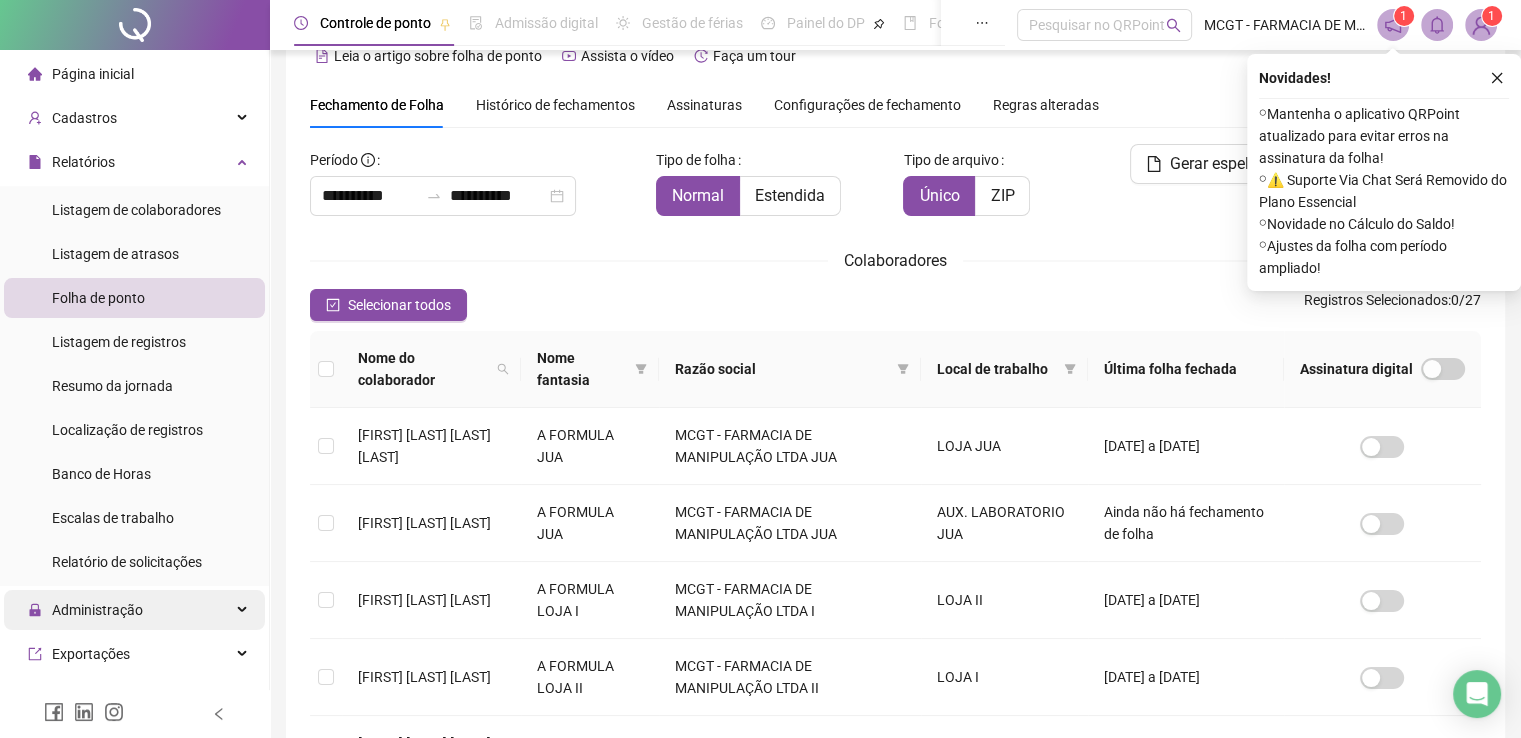 click on "Administração" at bounding box center (134, 610) 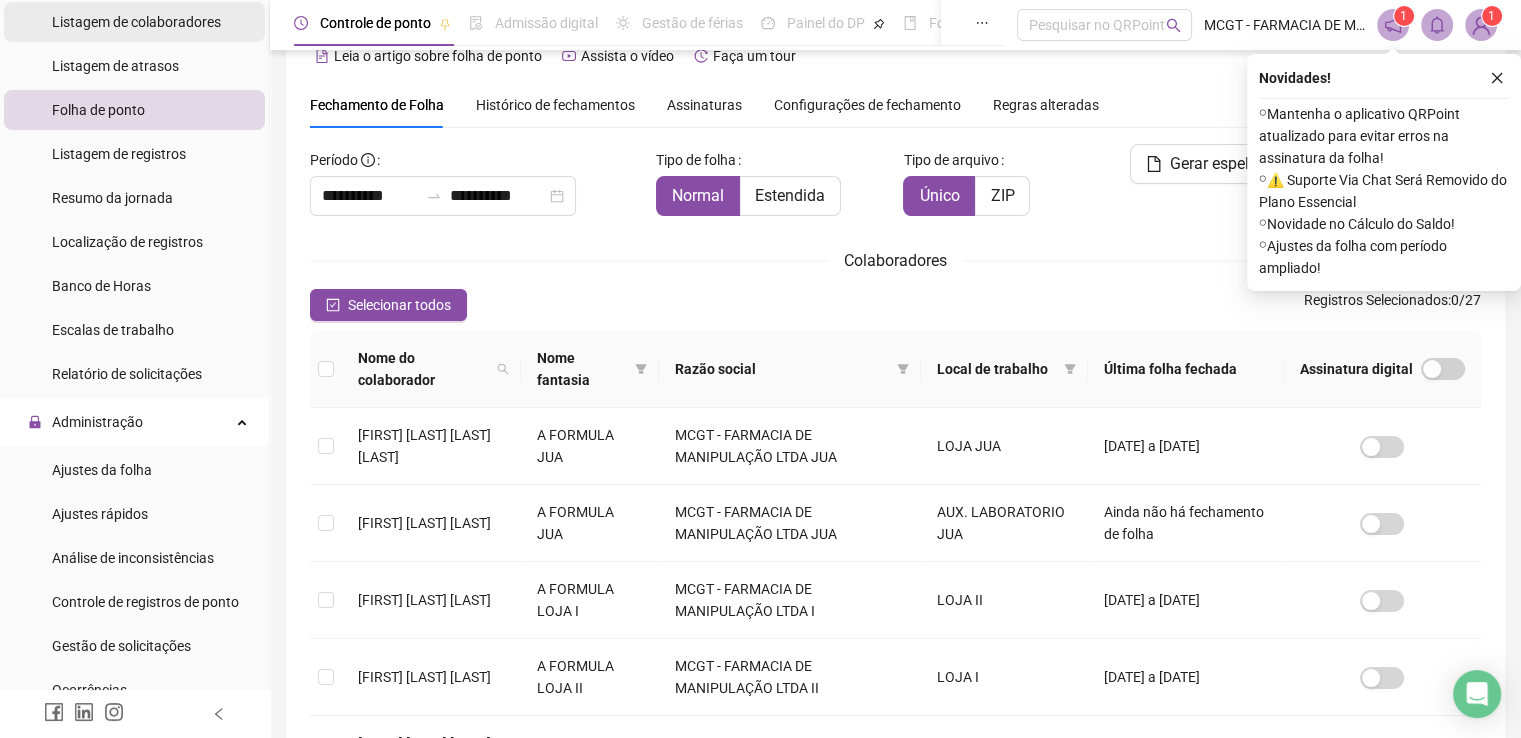 scroll, scrollTop: 0, scrollLeft: 0, axis: both 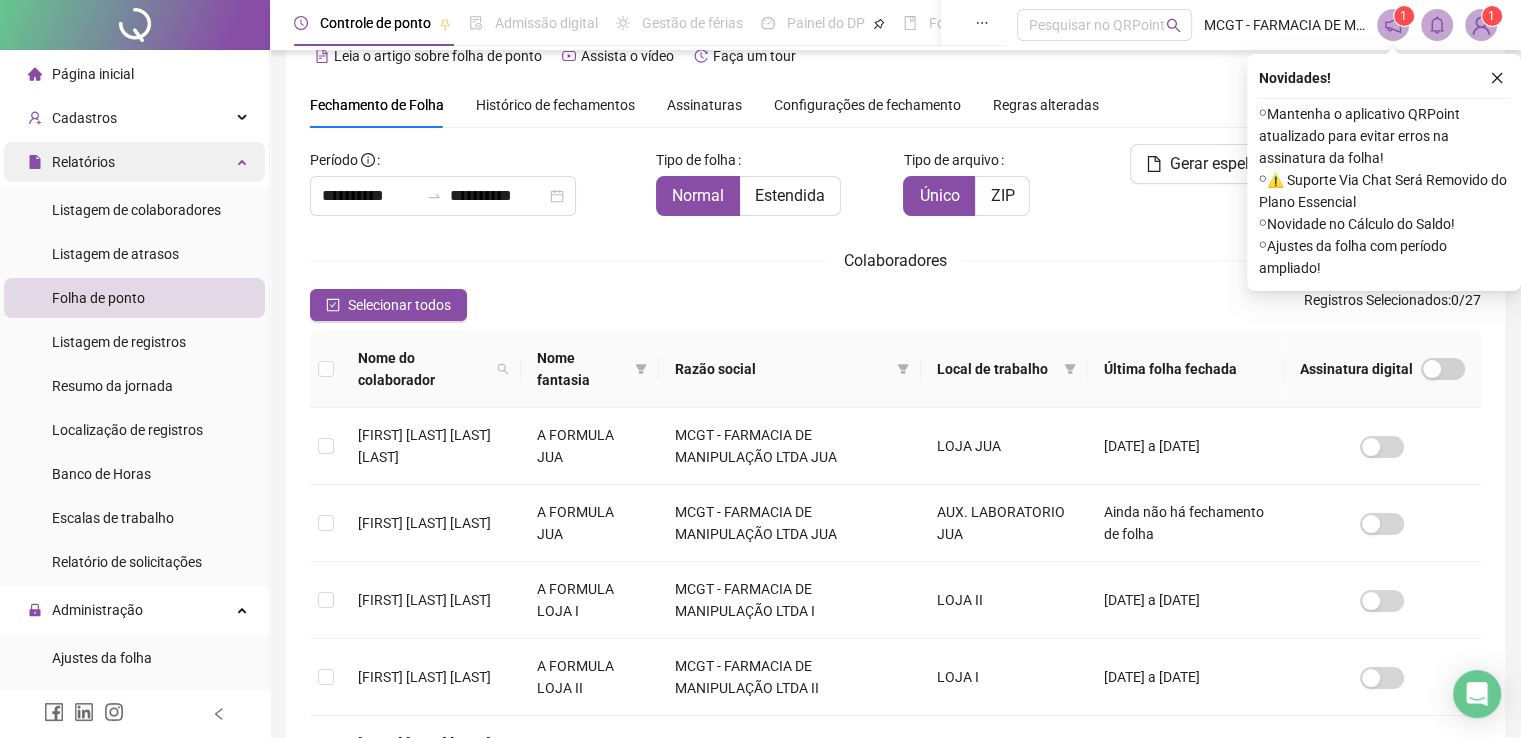 click on "Relatórios" at bounding box center (134, 162) 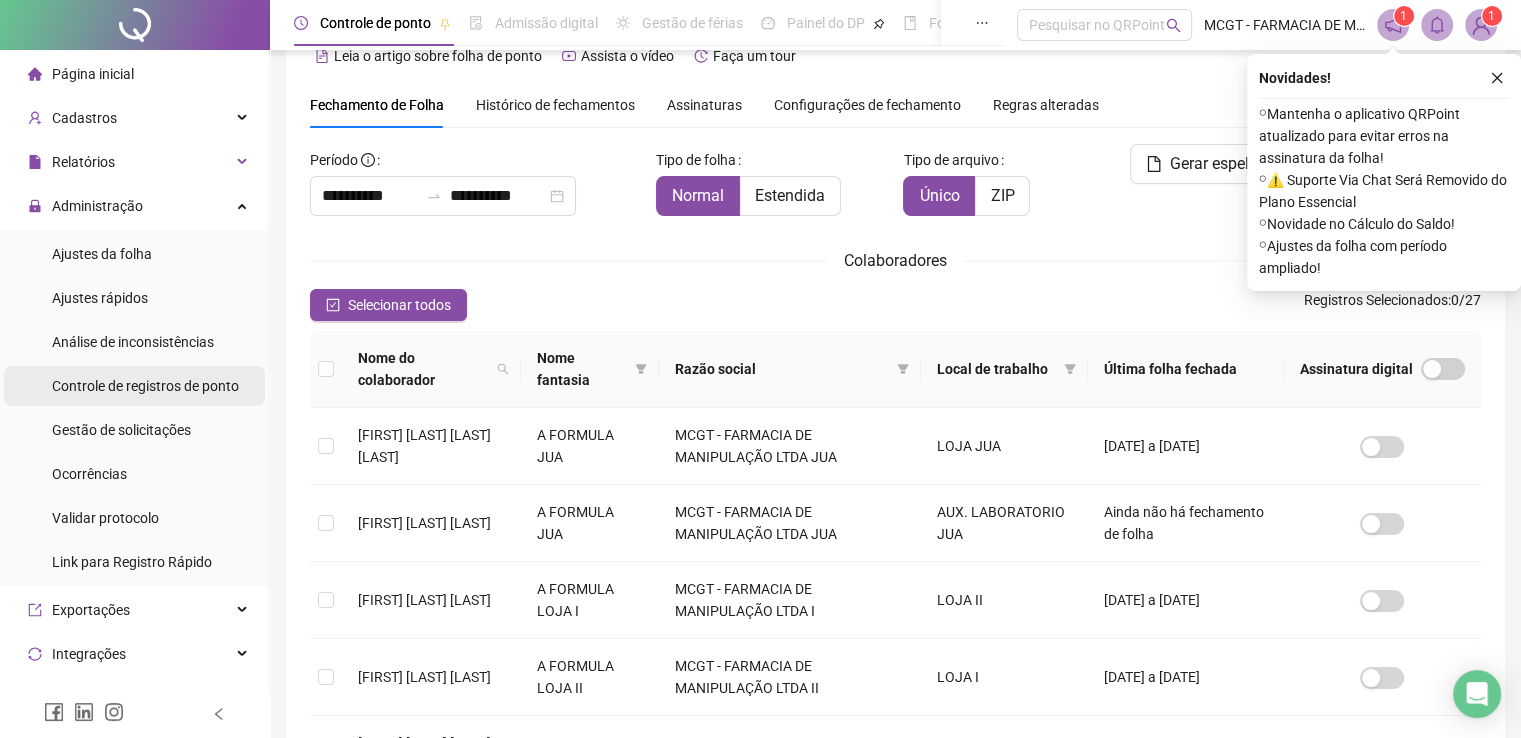 click on "Controle de registros de ponto" at bounding box center [145, 386] 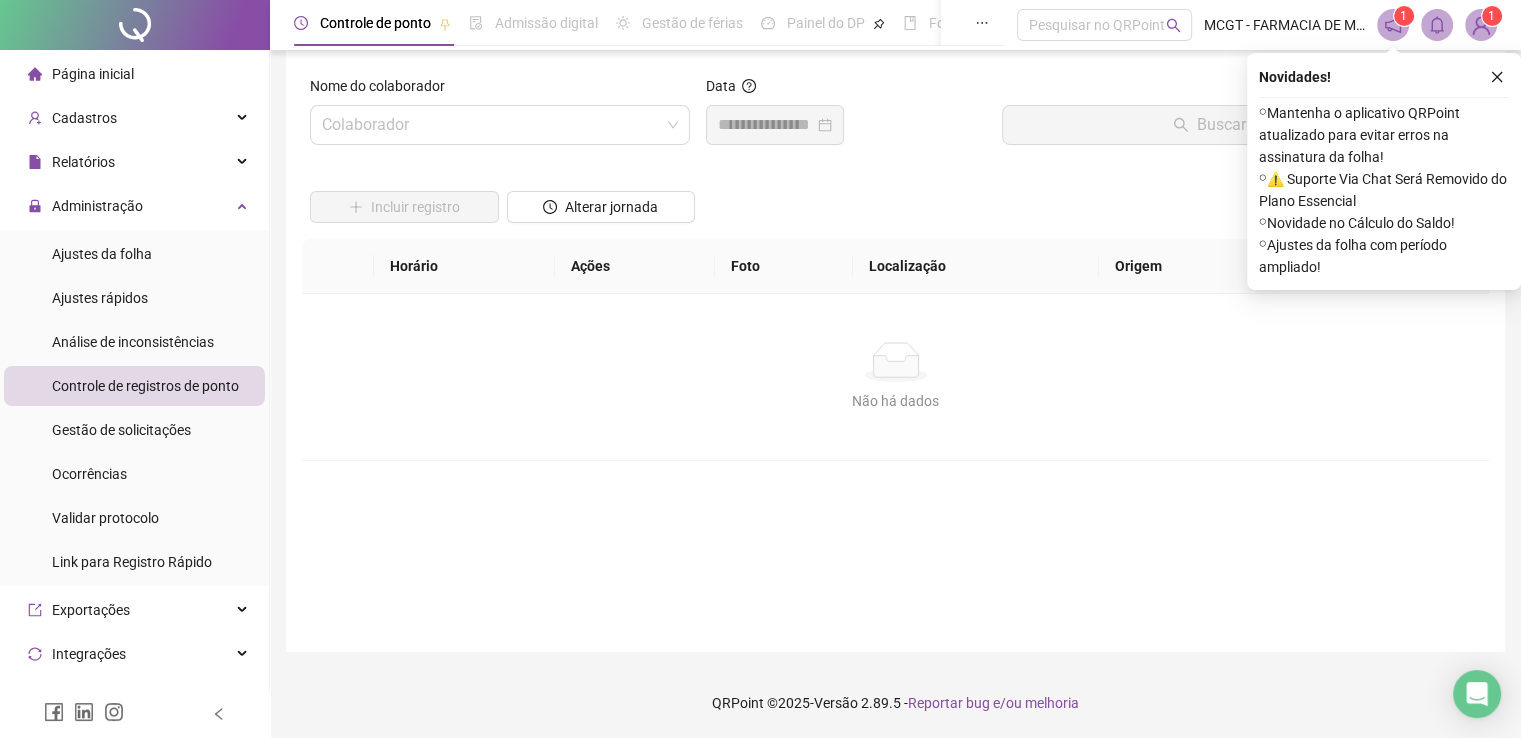 scroll, scrollTop: 15, scrollLeft: 0, axis: vertical 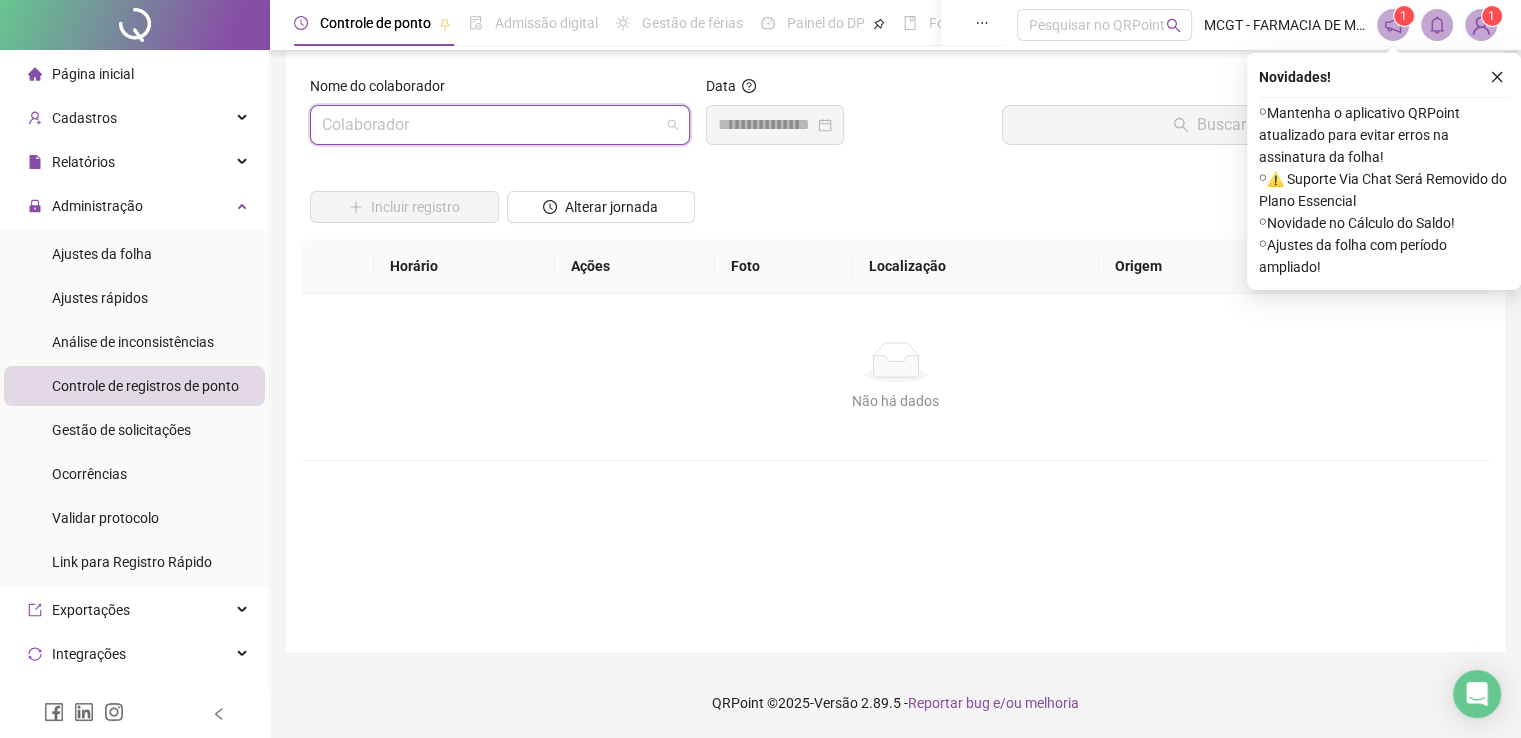 click at bounding box center (491, 125) 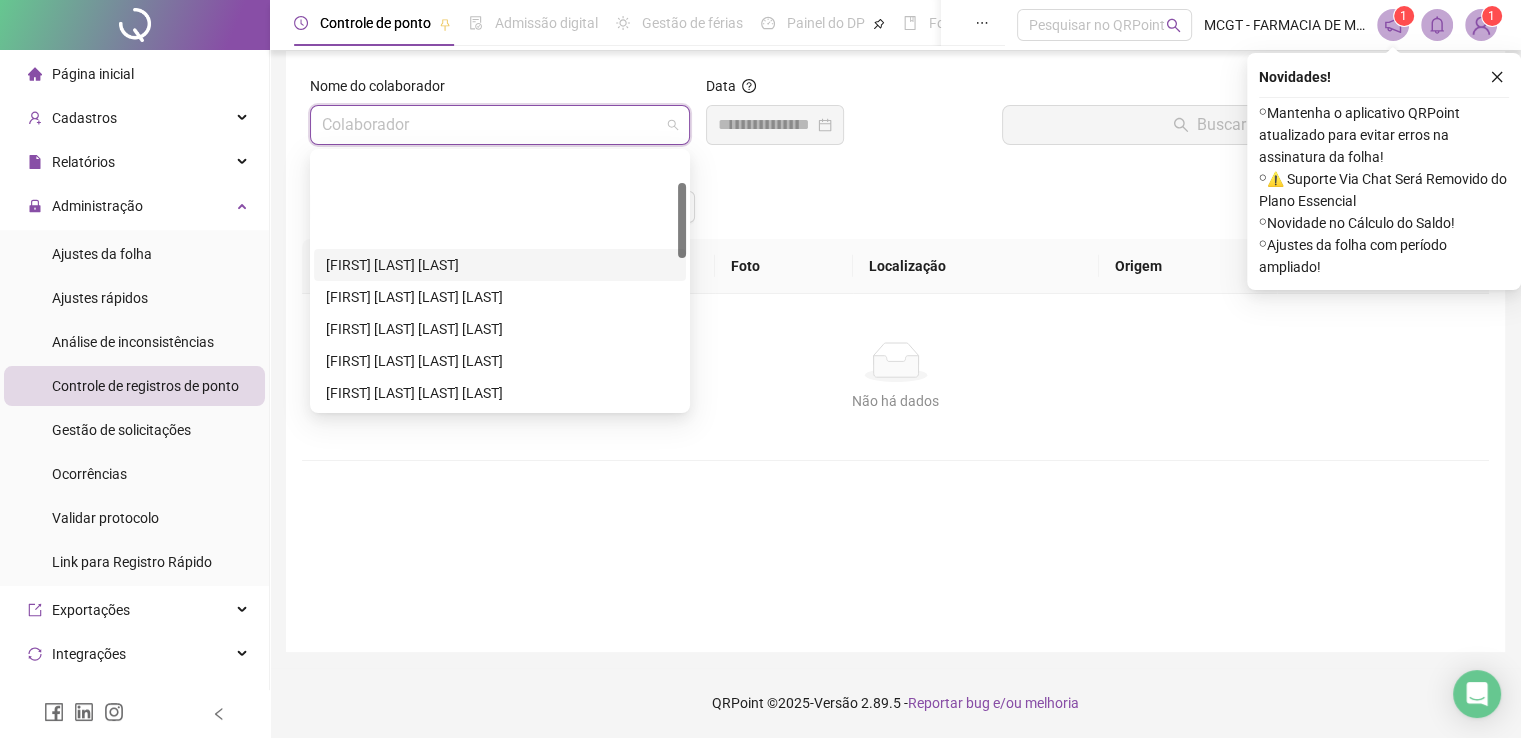 scroll, scrollTop: 100, scrollLeft: 0, axis: vertical 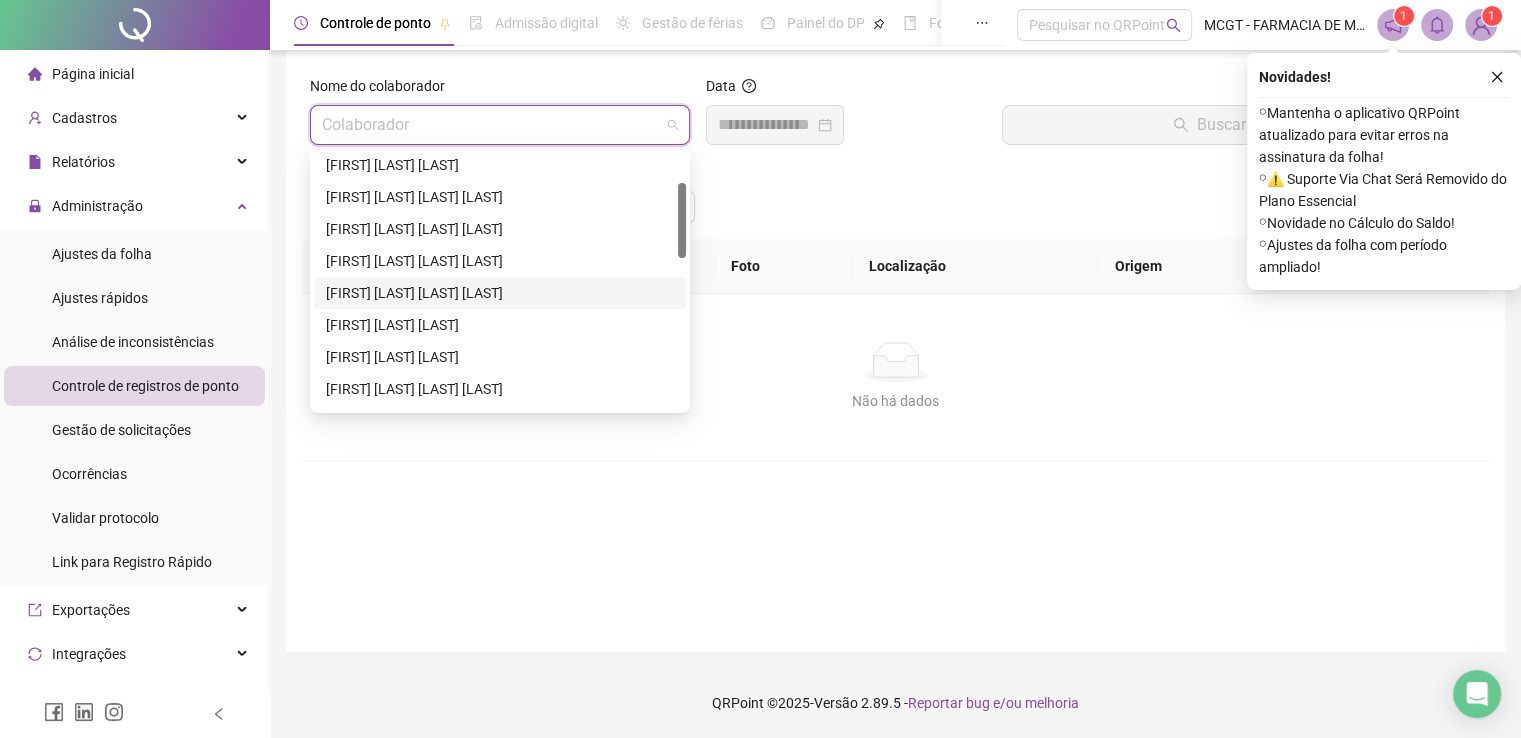 click on "[FIRST] [LAST] [LAST] [LAST]" at bounding box center [500, 293] 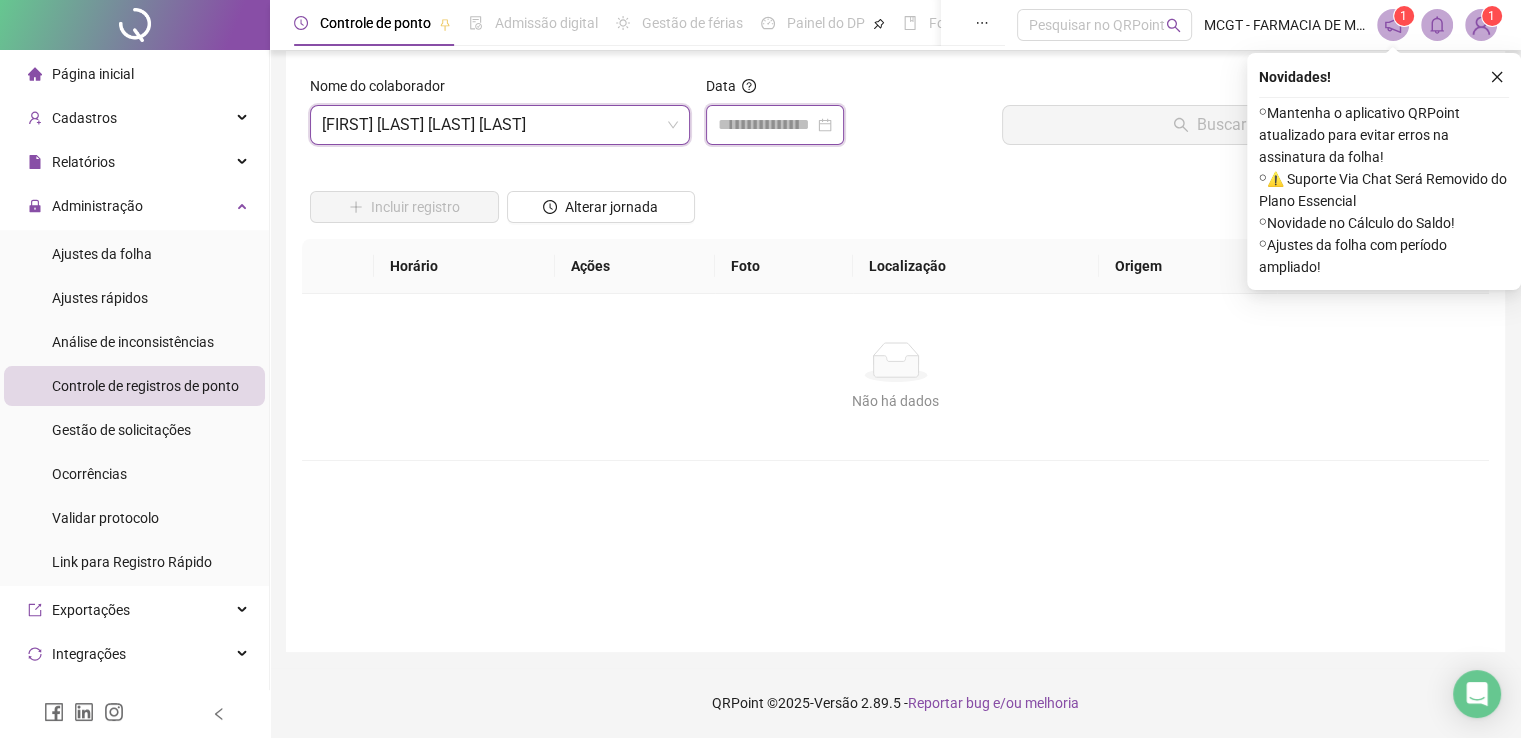 click at bounding box center (766, 125) 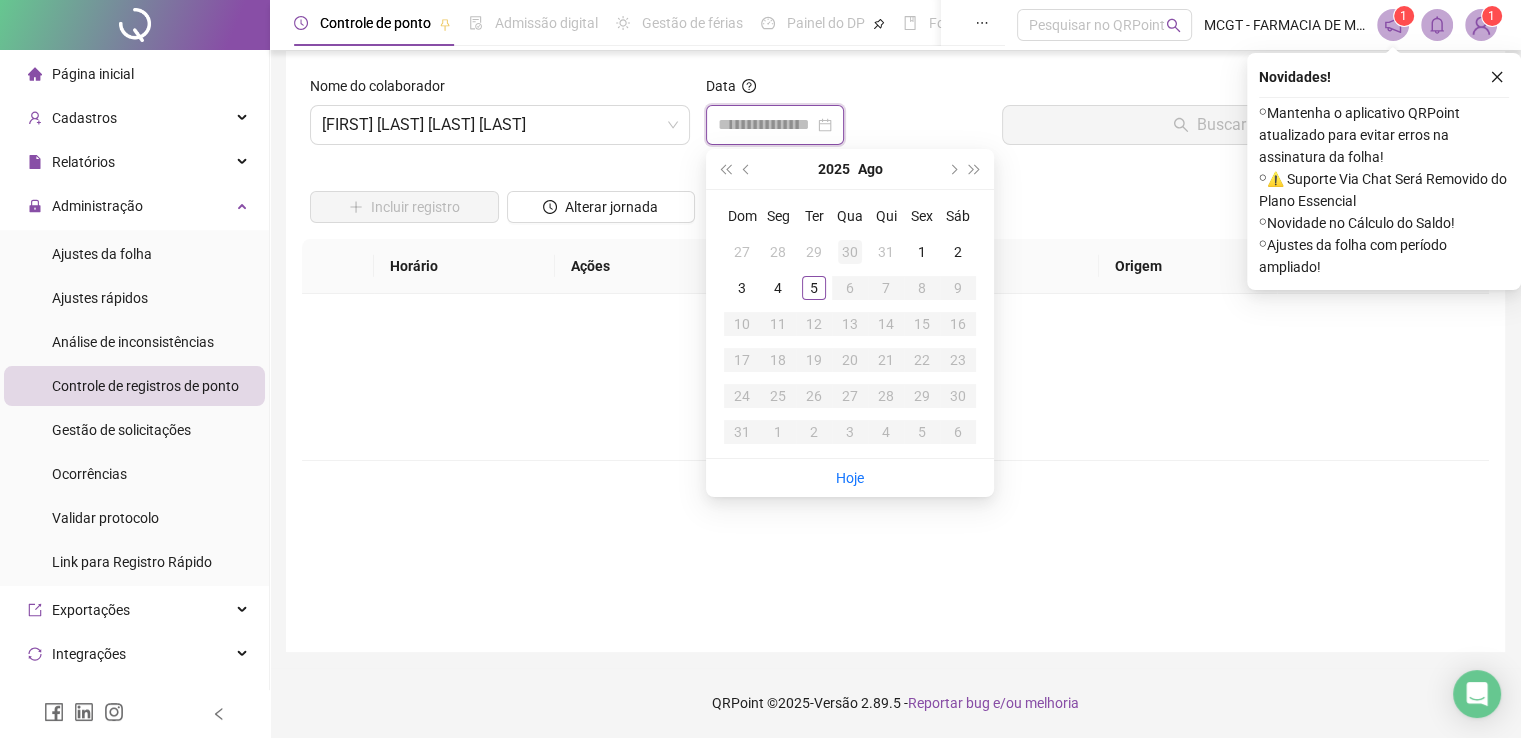 type on "**********" 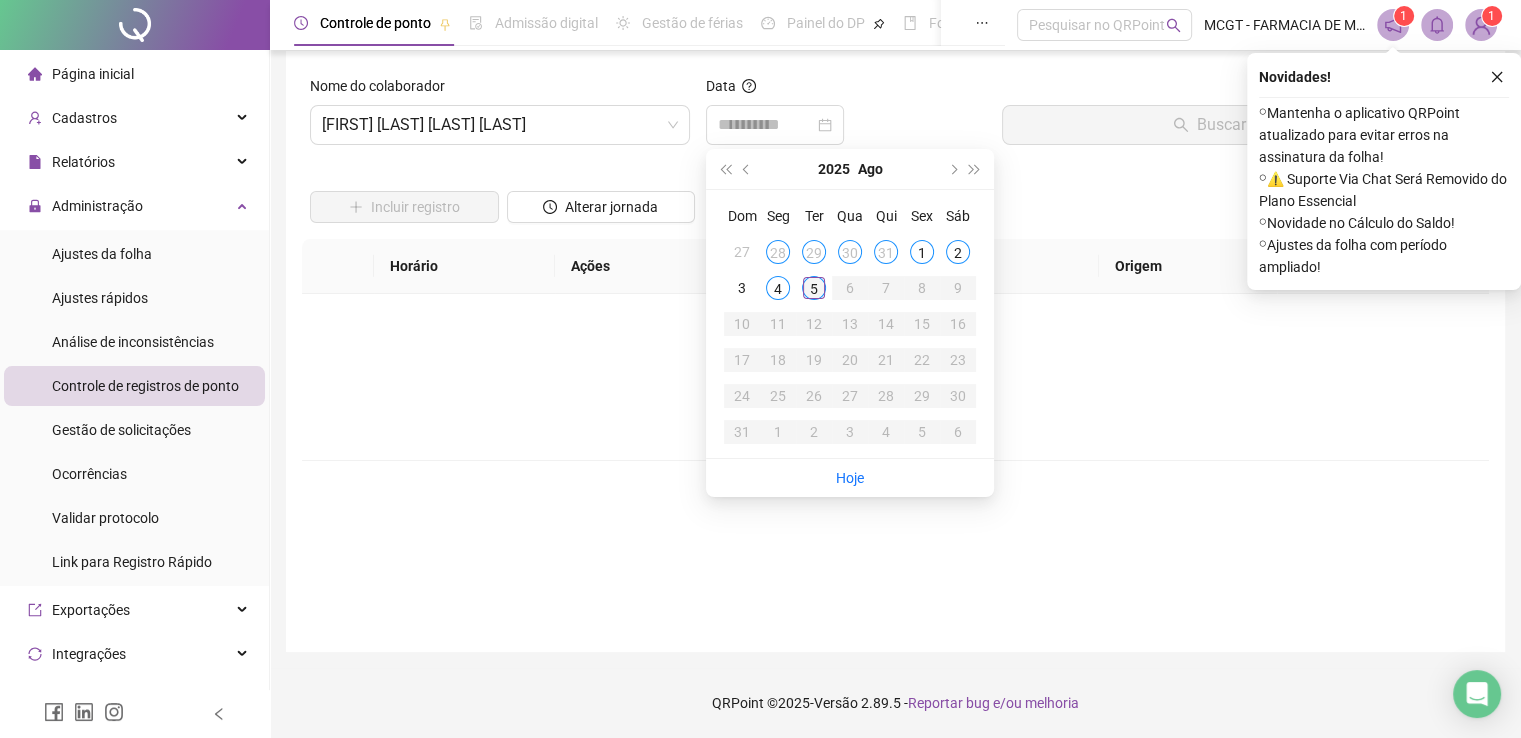 click on "5" at bounding box center [814, 288] 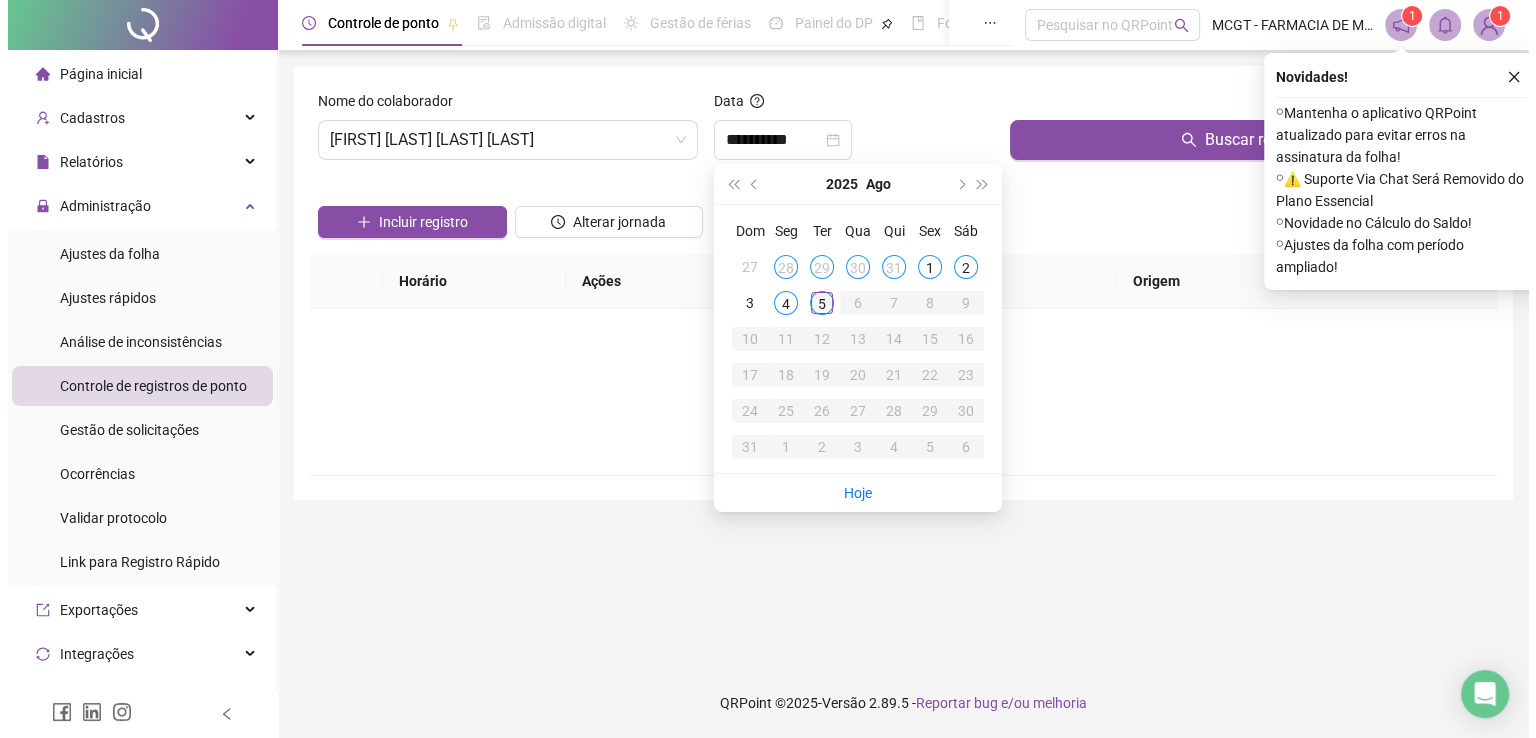 scroll, scrollTop: 0, scrollLeft: 0, axis: both 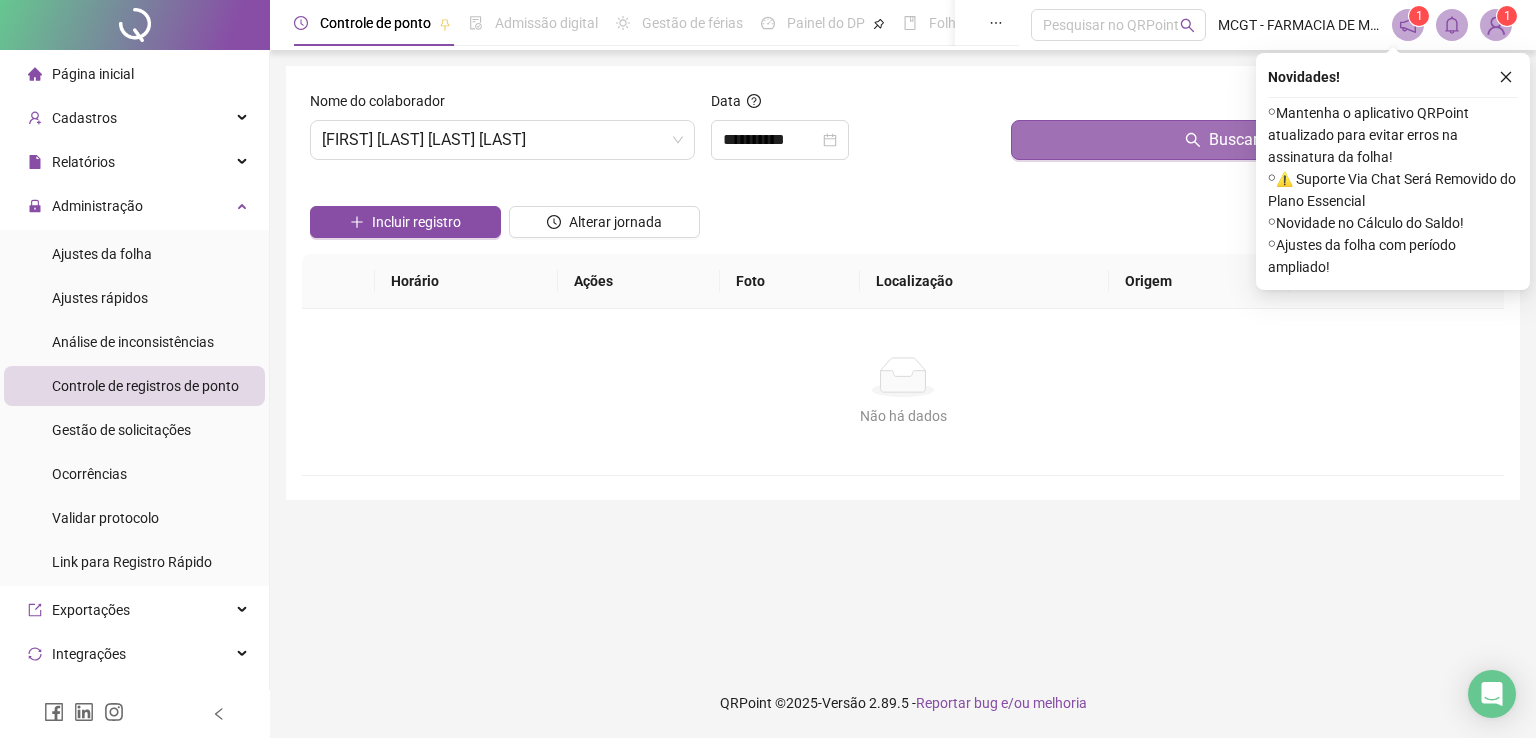 click on "Buscar registros" at bounding box center (1253, 140) 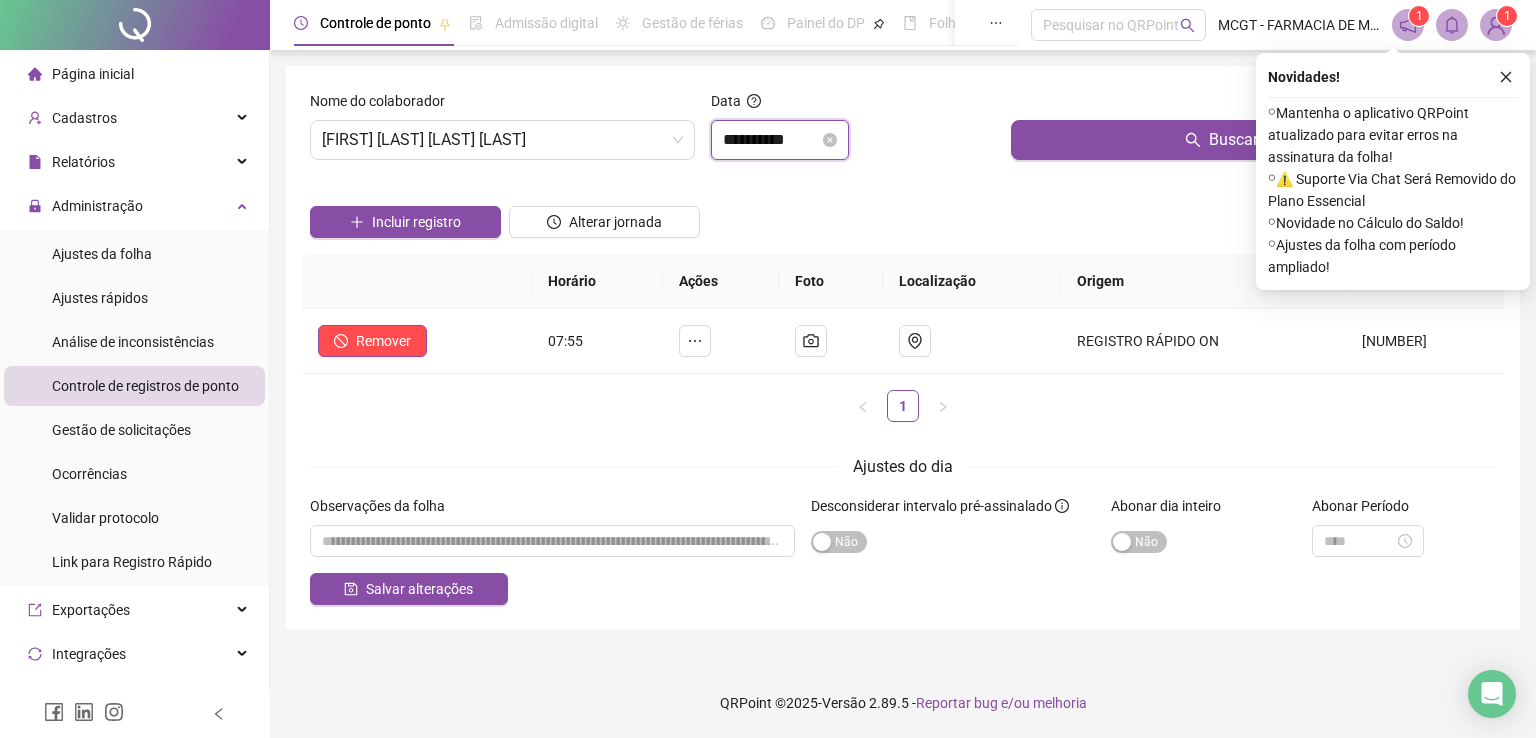 click on "**********" at bounding box center (771, 140) 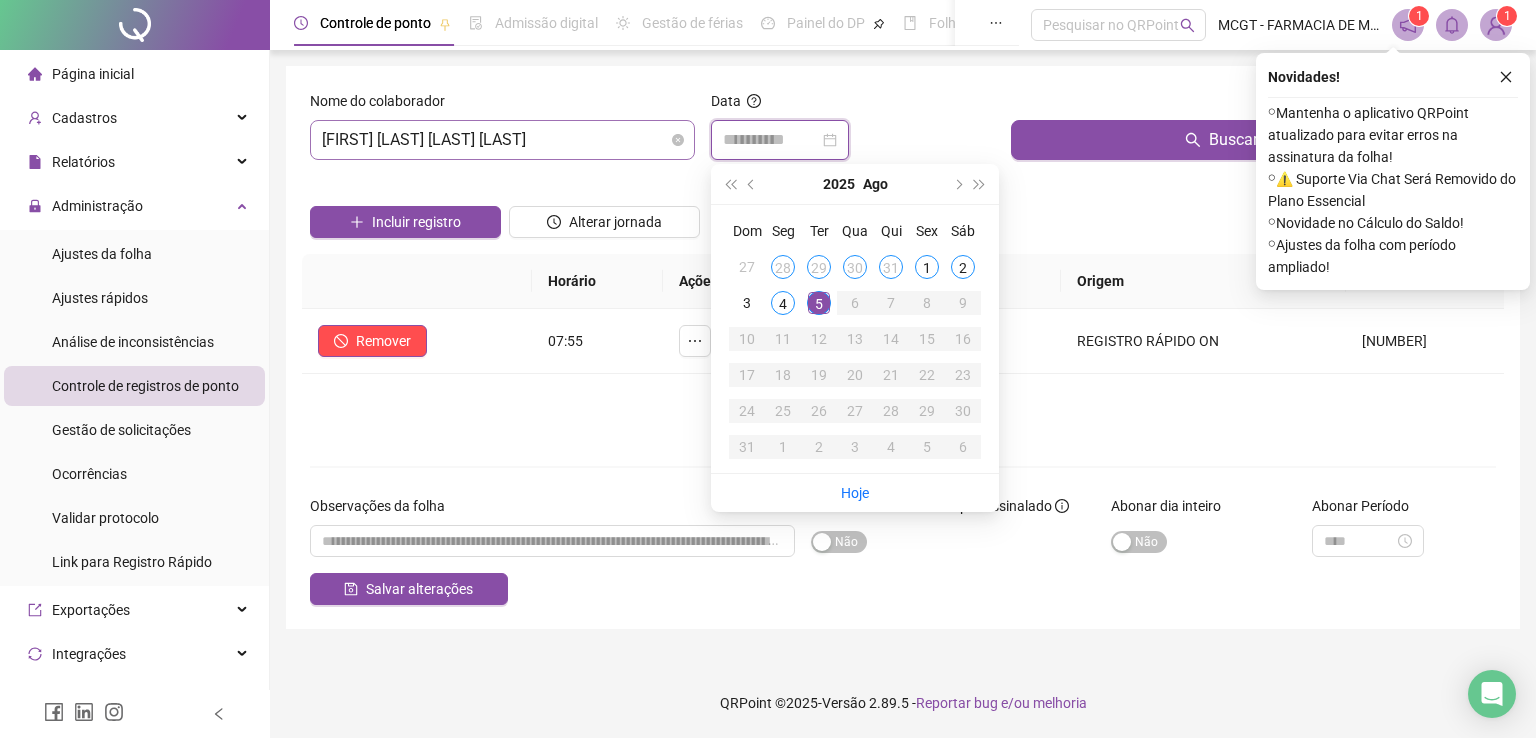 type on "**********" 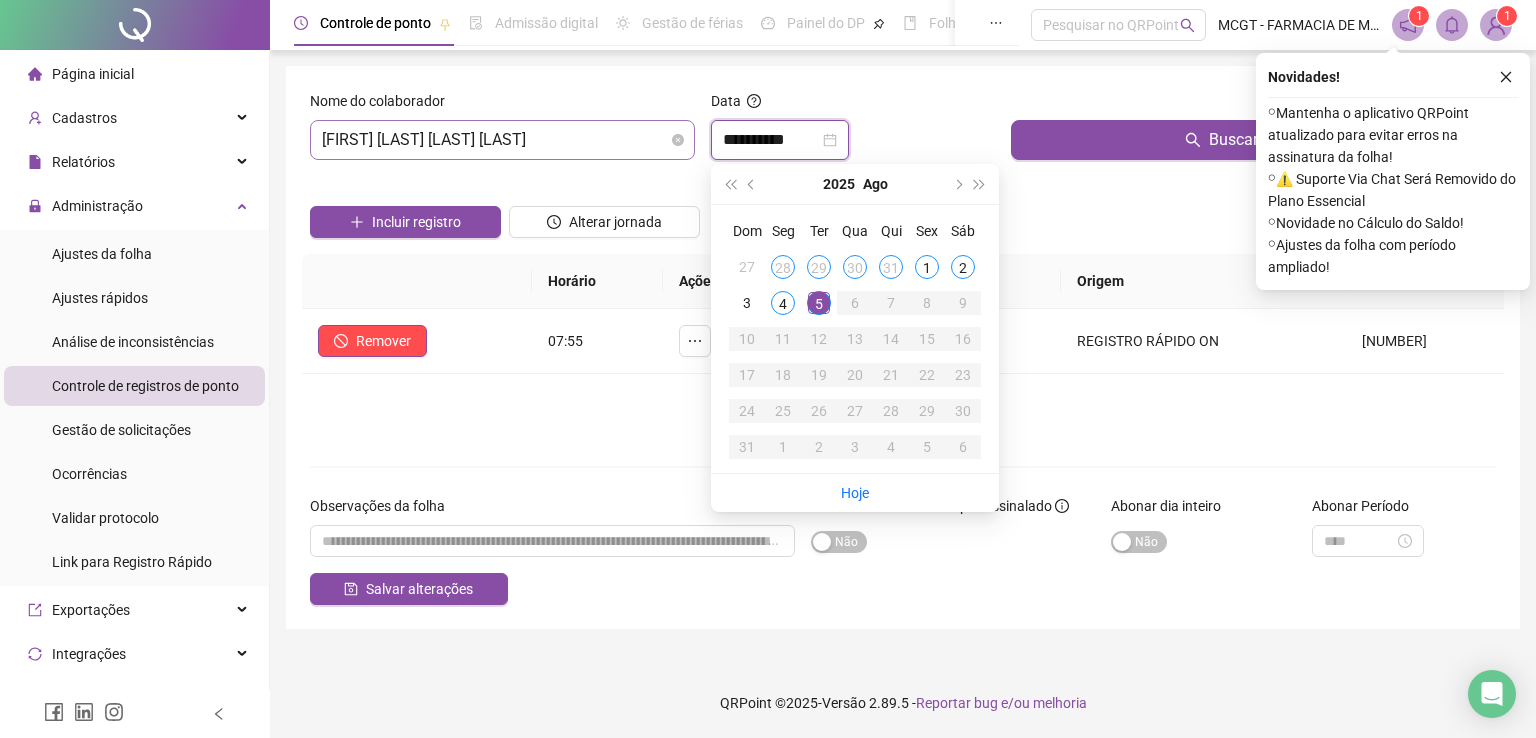 click on "[FIRST] [LAST] [LAST] [LAST]" at bounding box center [502, 140] 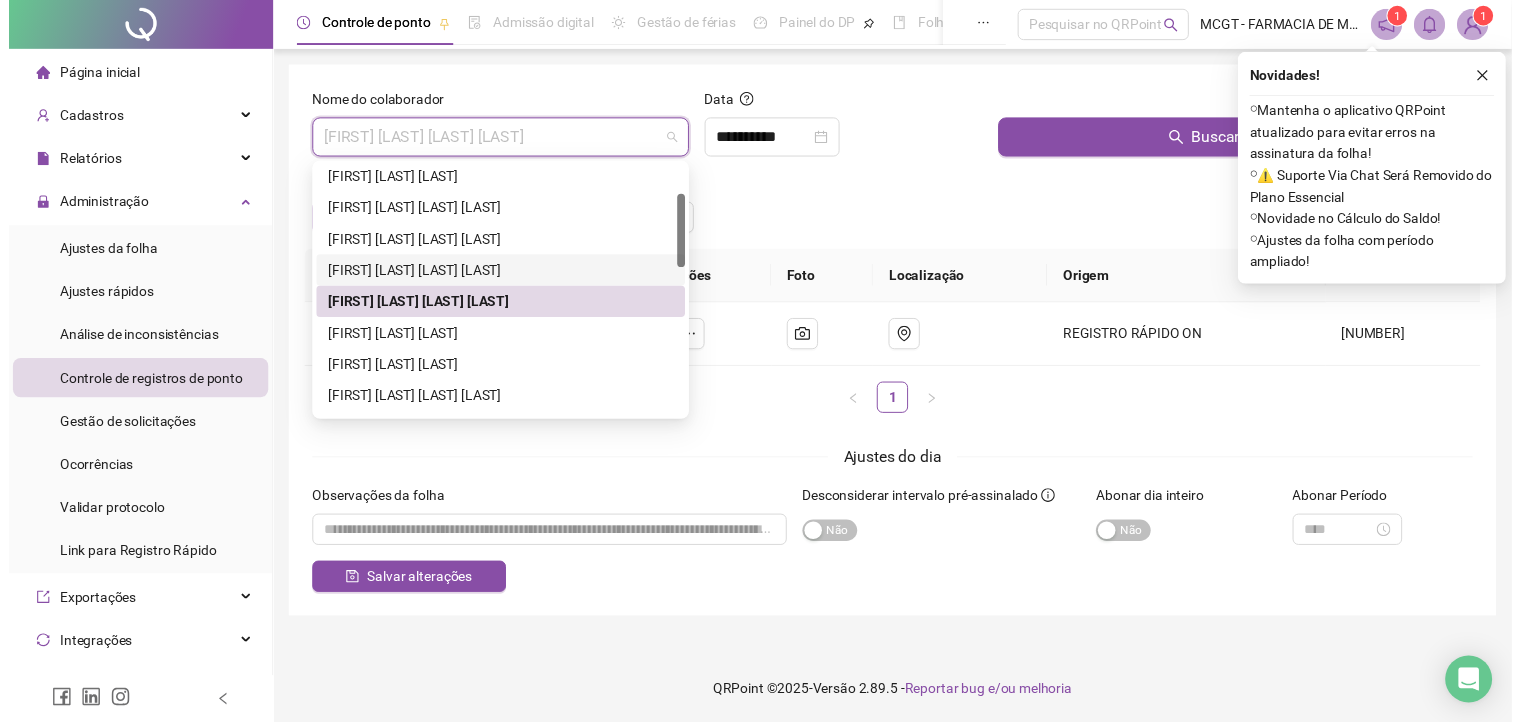 scroll, scrollTop: 0, scrollLeft: 0, axis: both 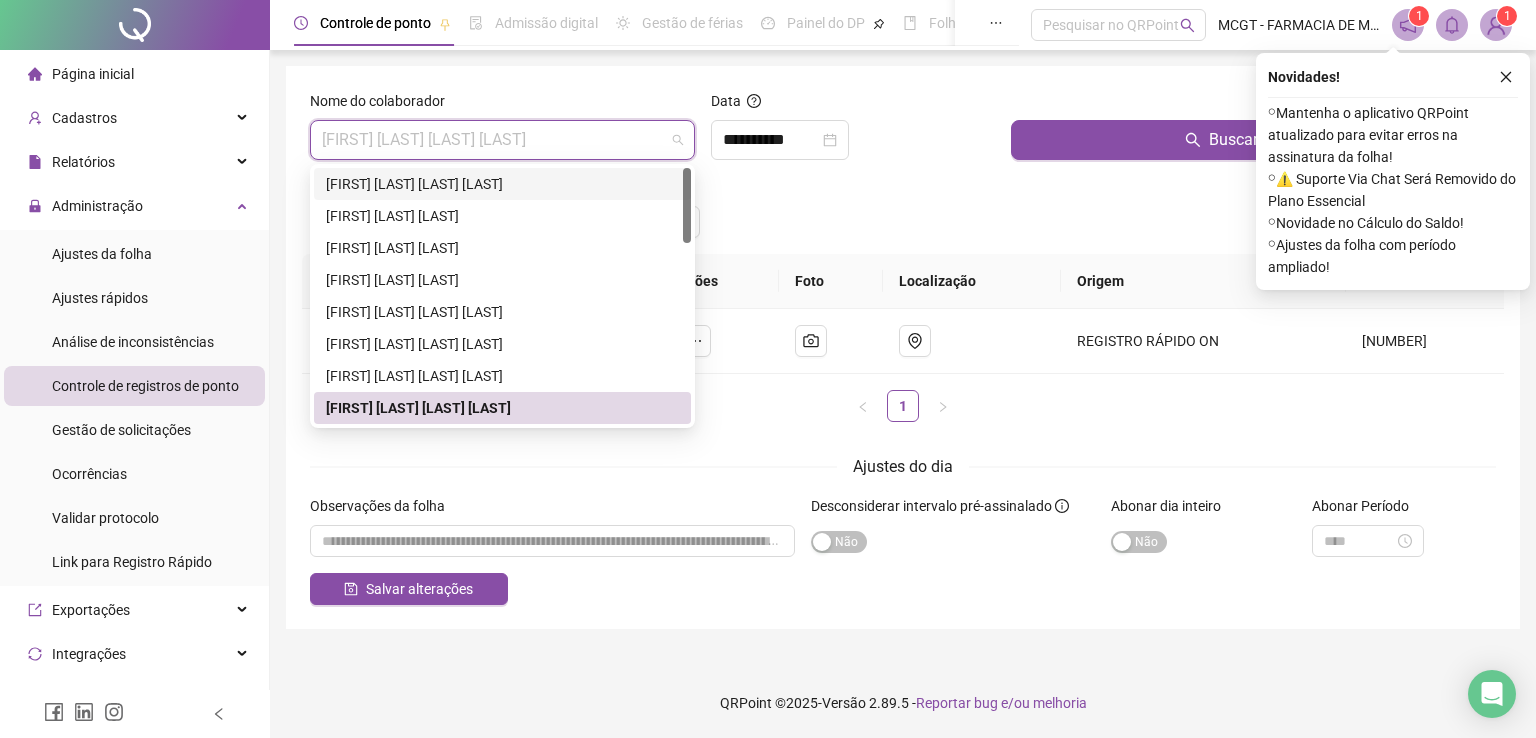 click on "[FIRST] [LAST] [LAST] [LAST]" at bounding box center (502, 184) 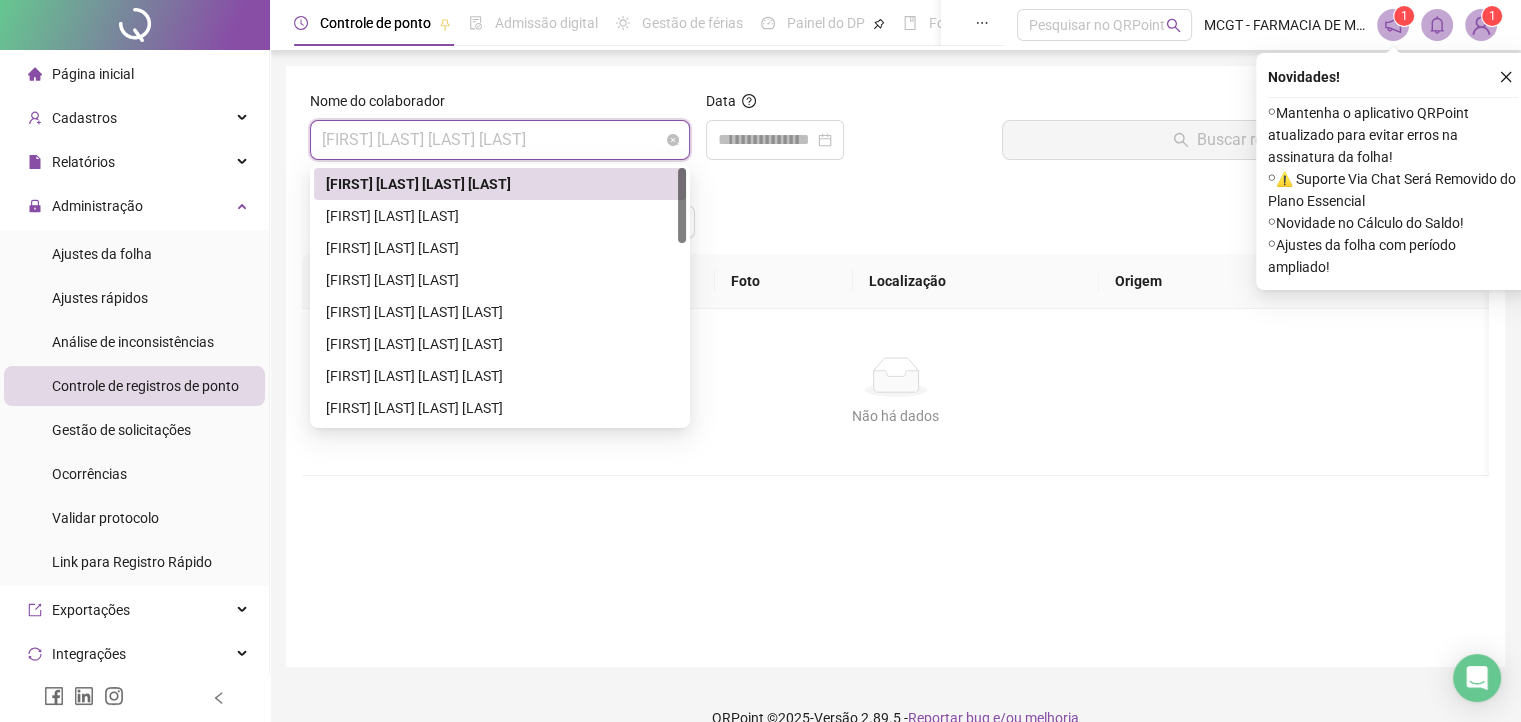 click on "[FIRST] [LAST] [LAST] [LAST]" at bounding box center [500, 140] 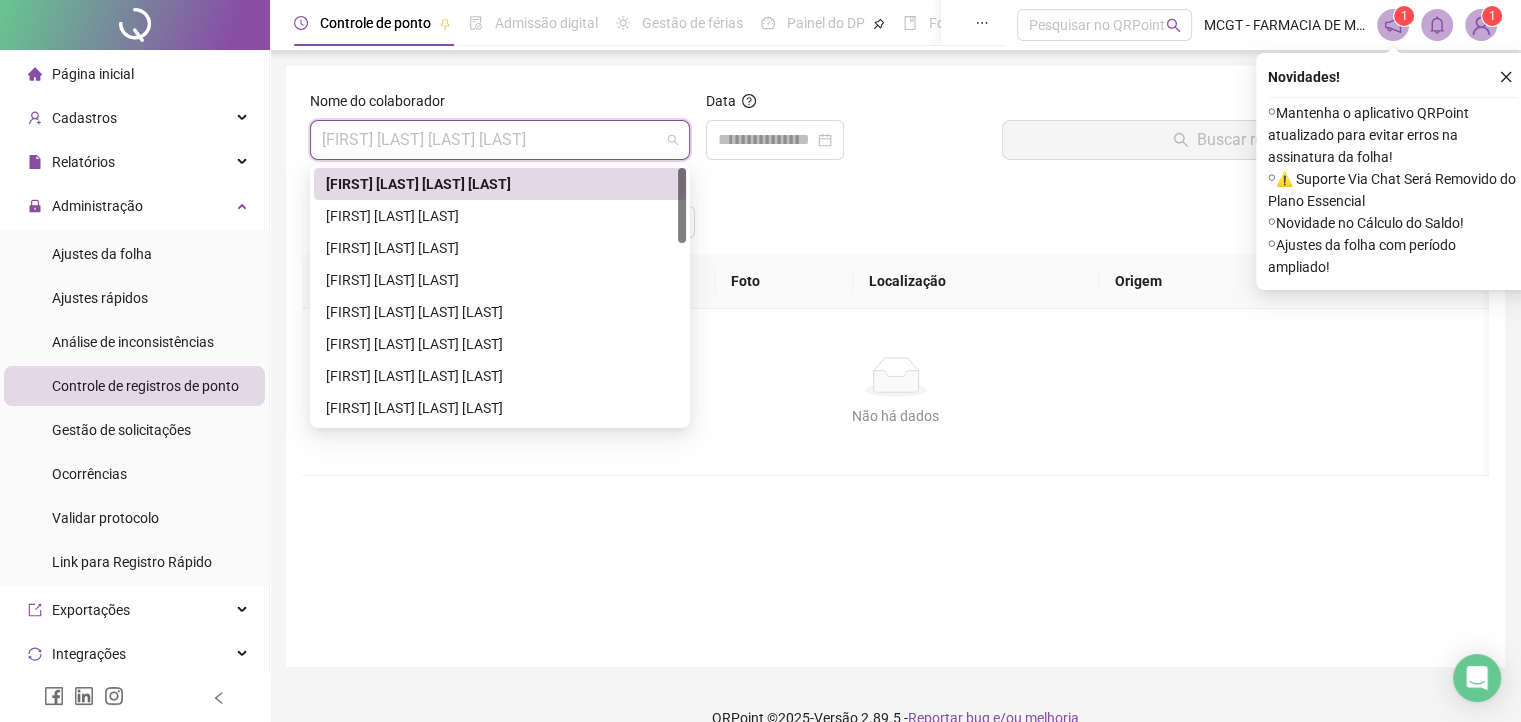 click on "[FIRST] [LAST] [LAST] [LAST]" at bounding box center [500, 184] 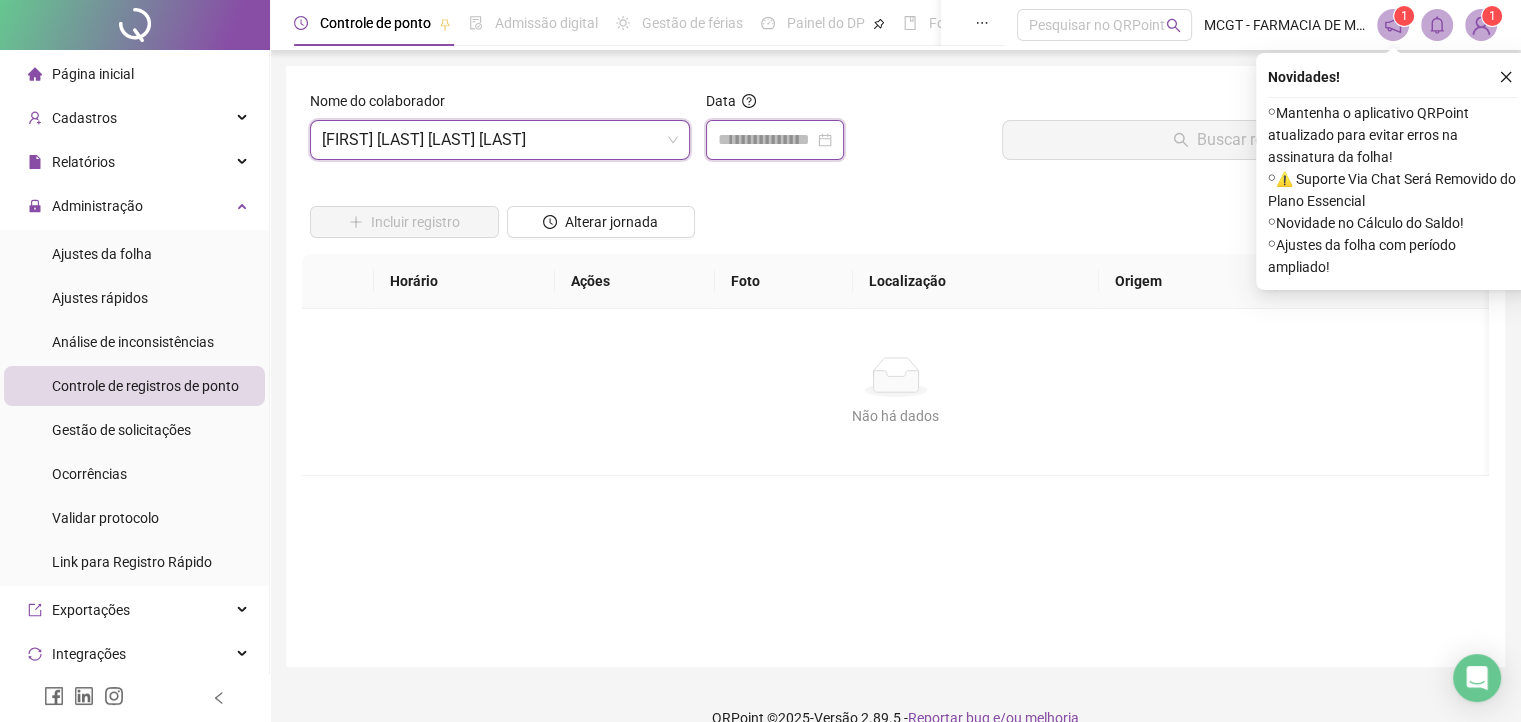click at bounding box center [766, 140] 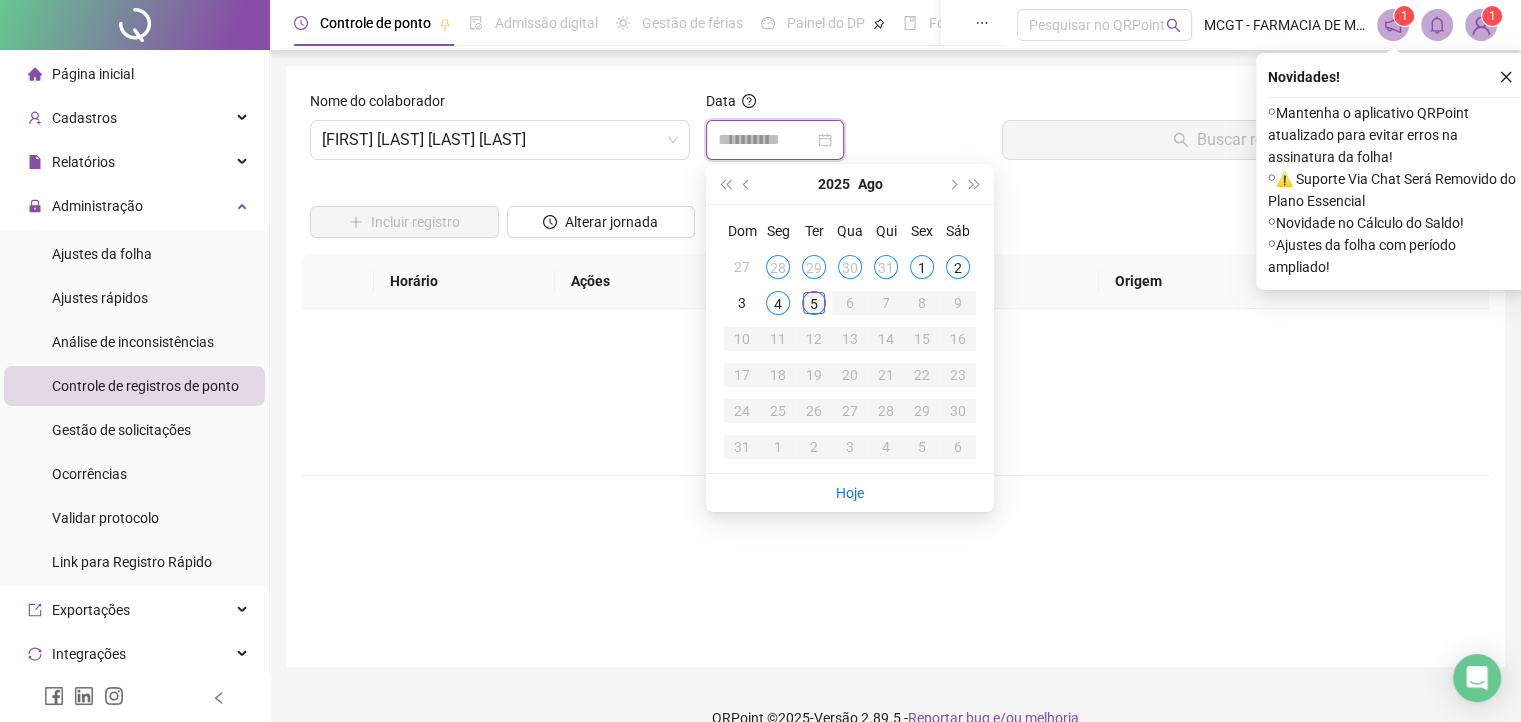 type on "**********" 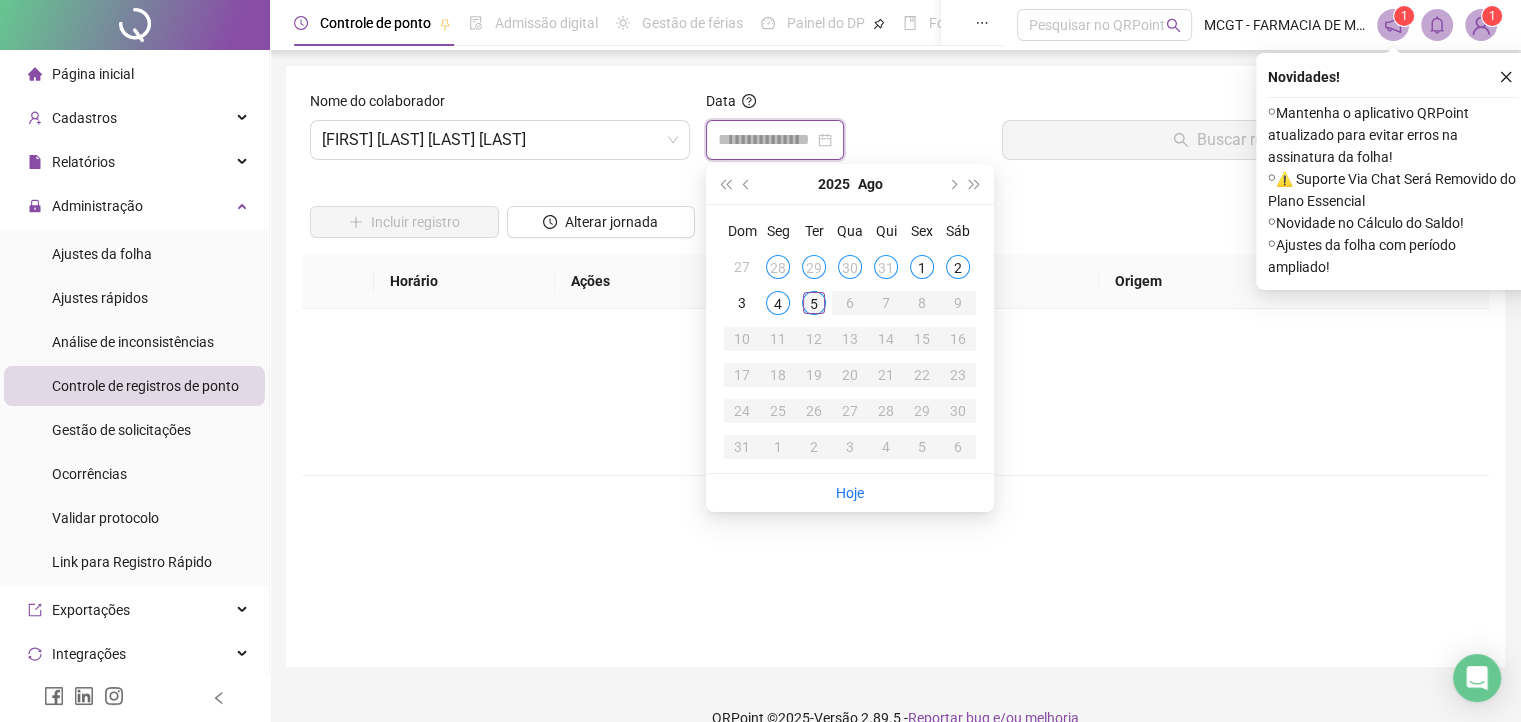 type on "**********" 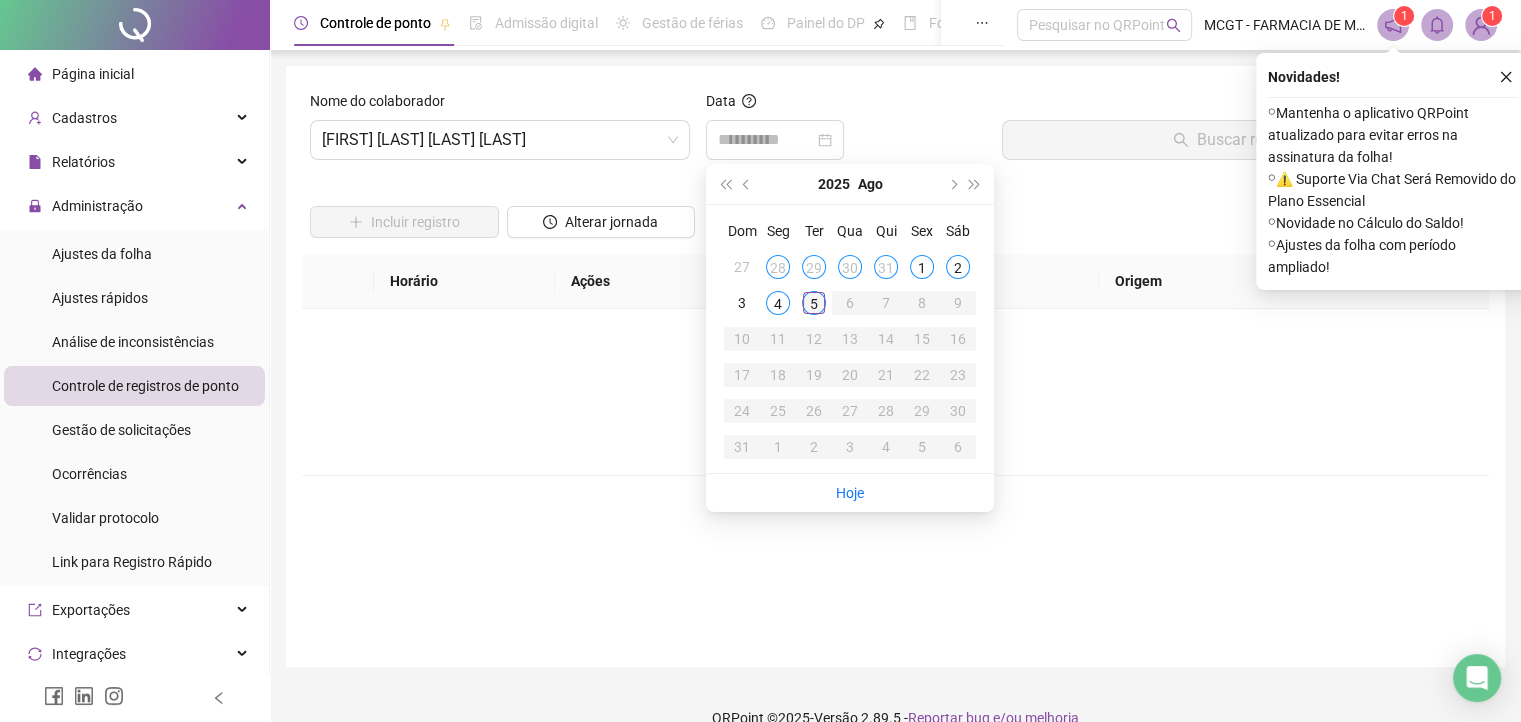 click on "5" at bounding box center [814, 303] 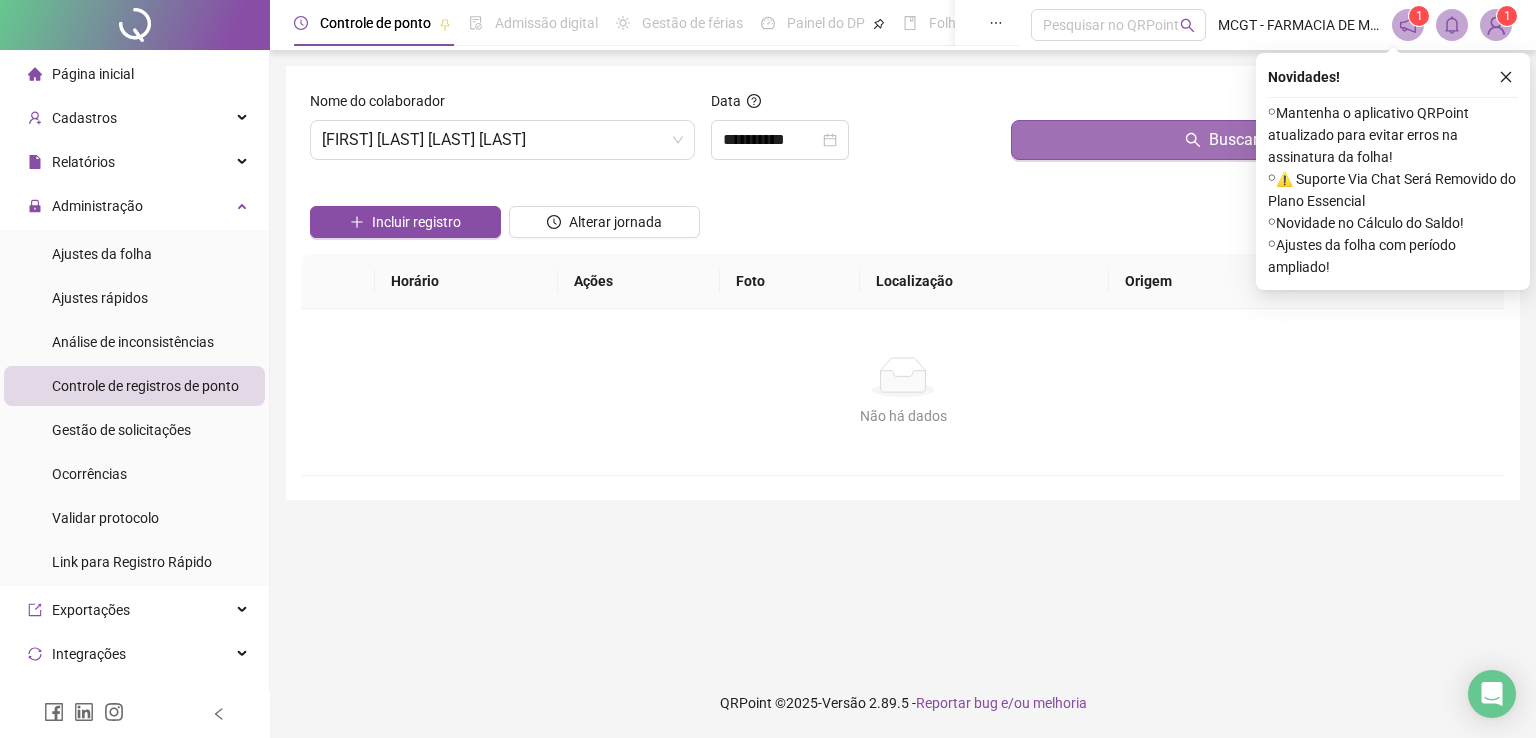 click 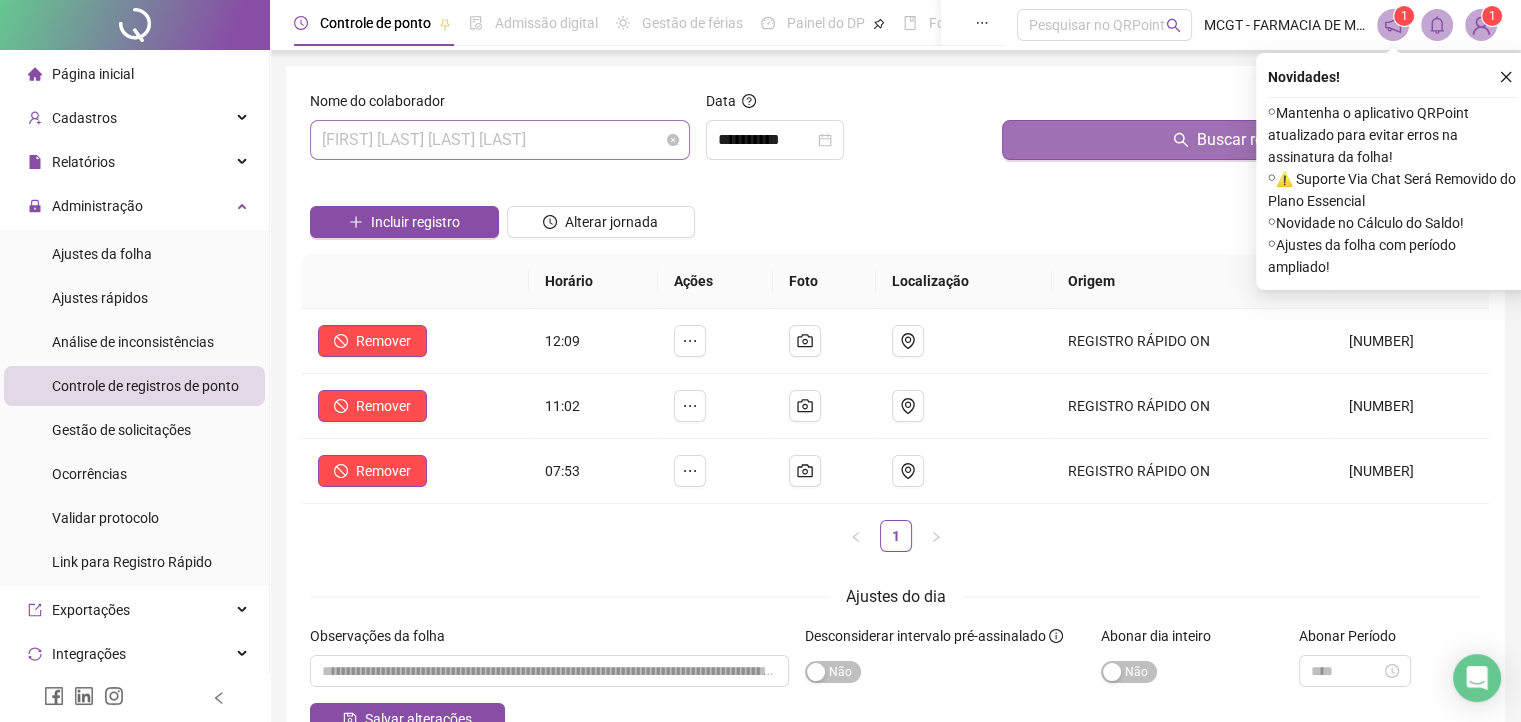 click on "[FIRST] [LAST] [LAST] [LAST]" at bounding box center [500, 140] 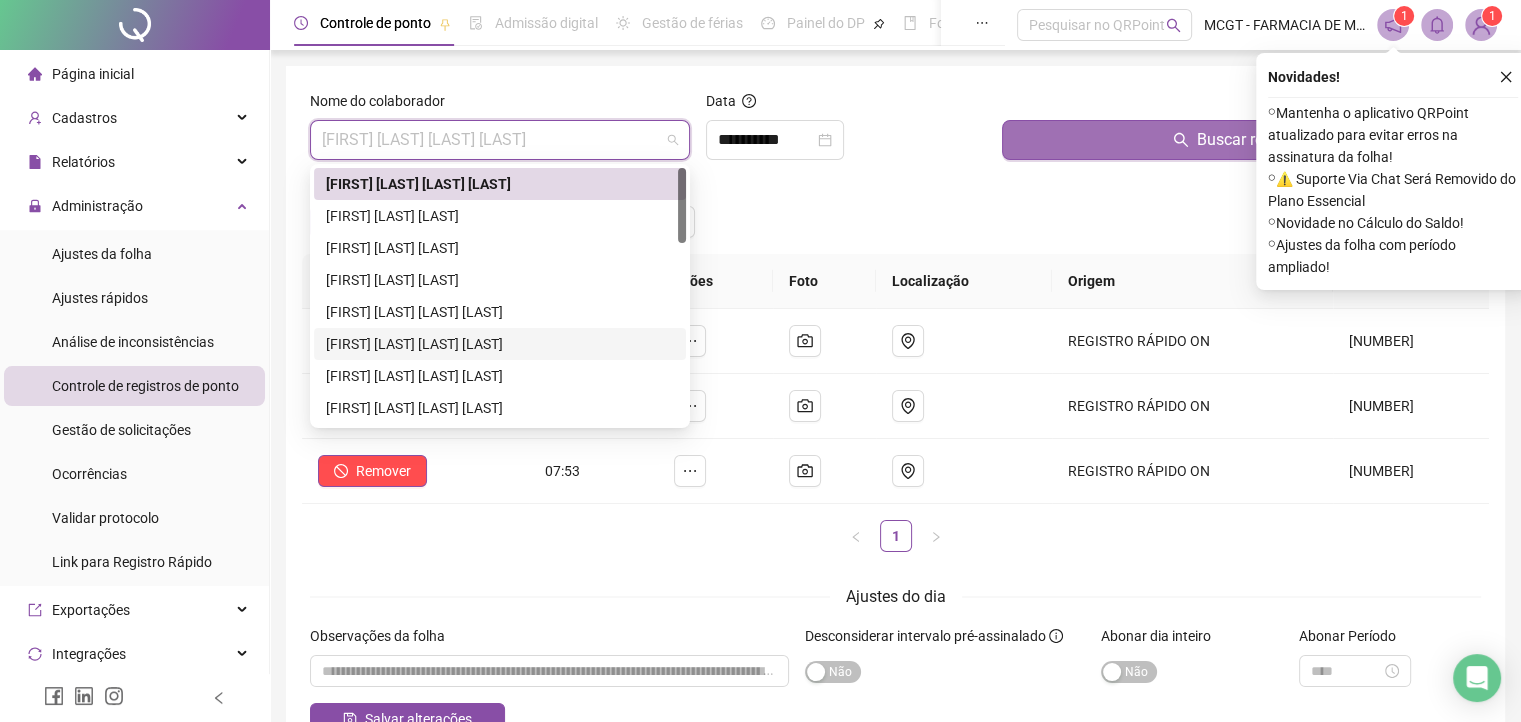 scroll, scrollTop: 300, scrollLeft: 0, axis: vertical 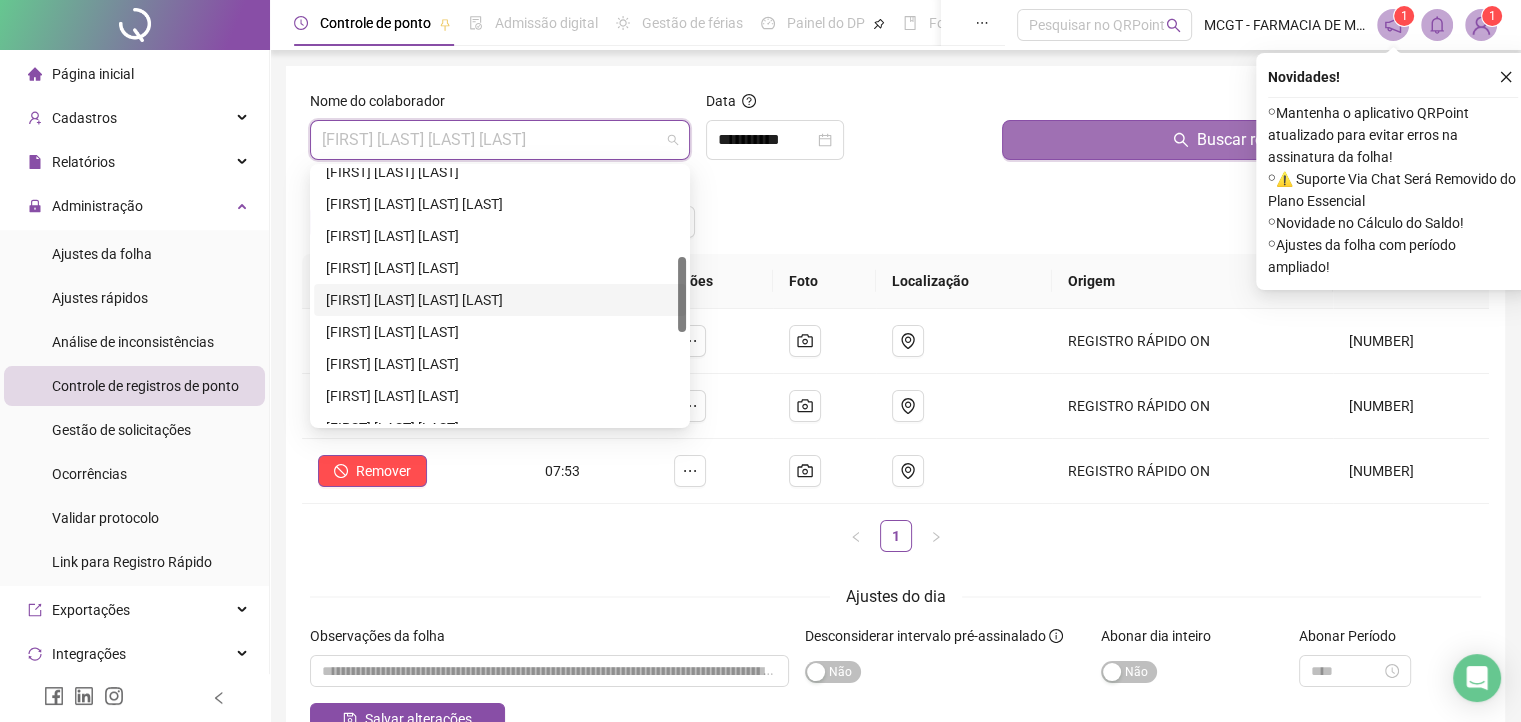 click on "[FIRST] [LAST] [LAST] [LAST]" at bounding box center [500, 300] 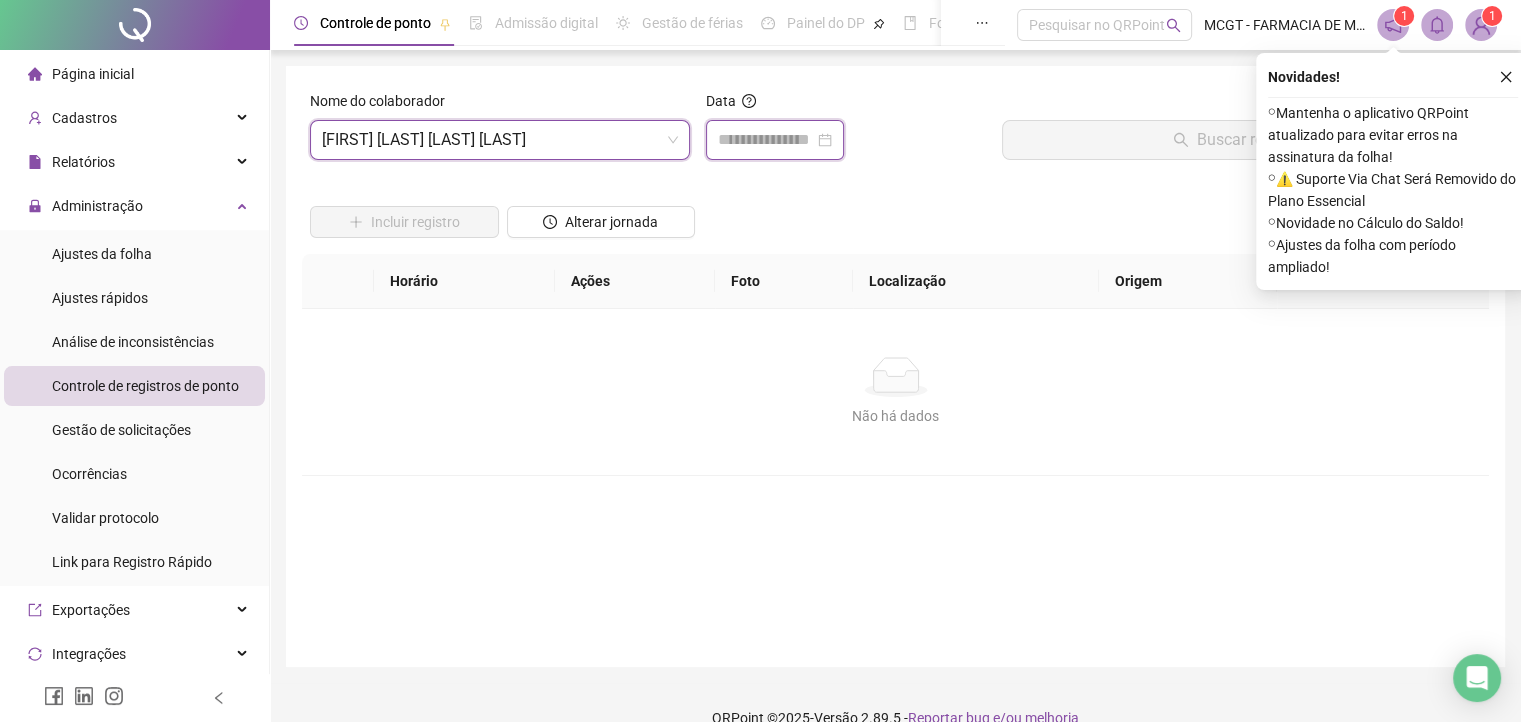 click at bounding box center (766, 140) 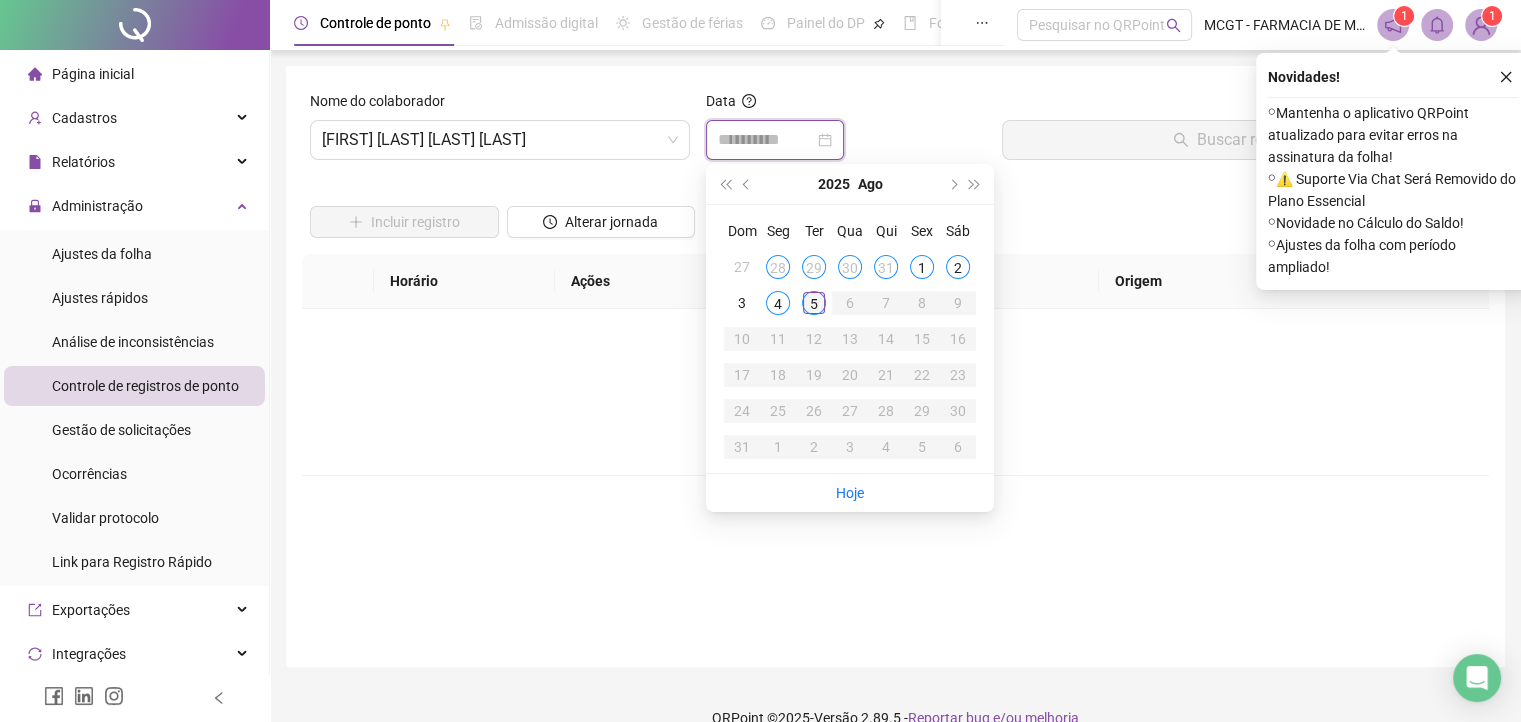 type on "**********" 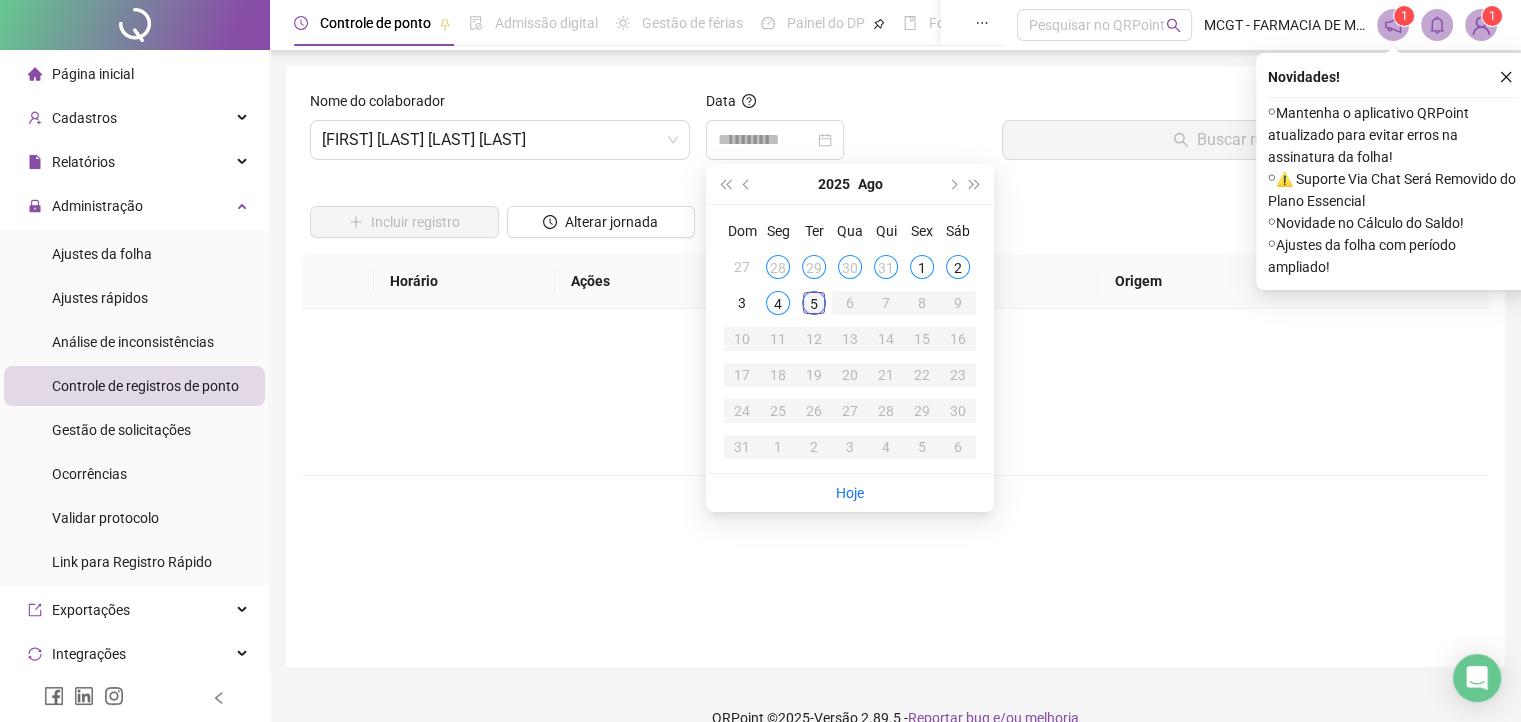 click on "5" at bounding box center [814, 303] 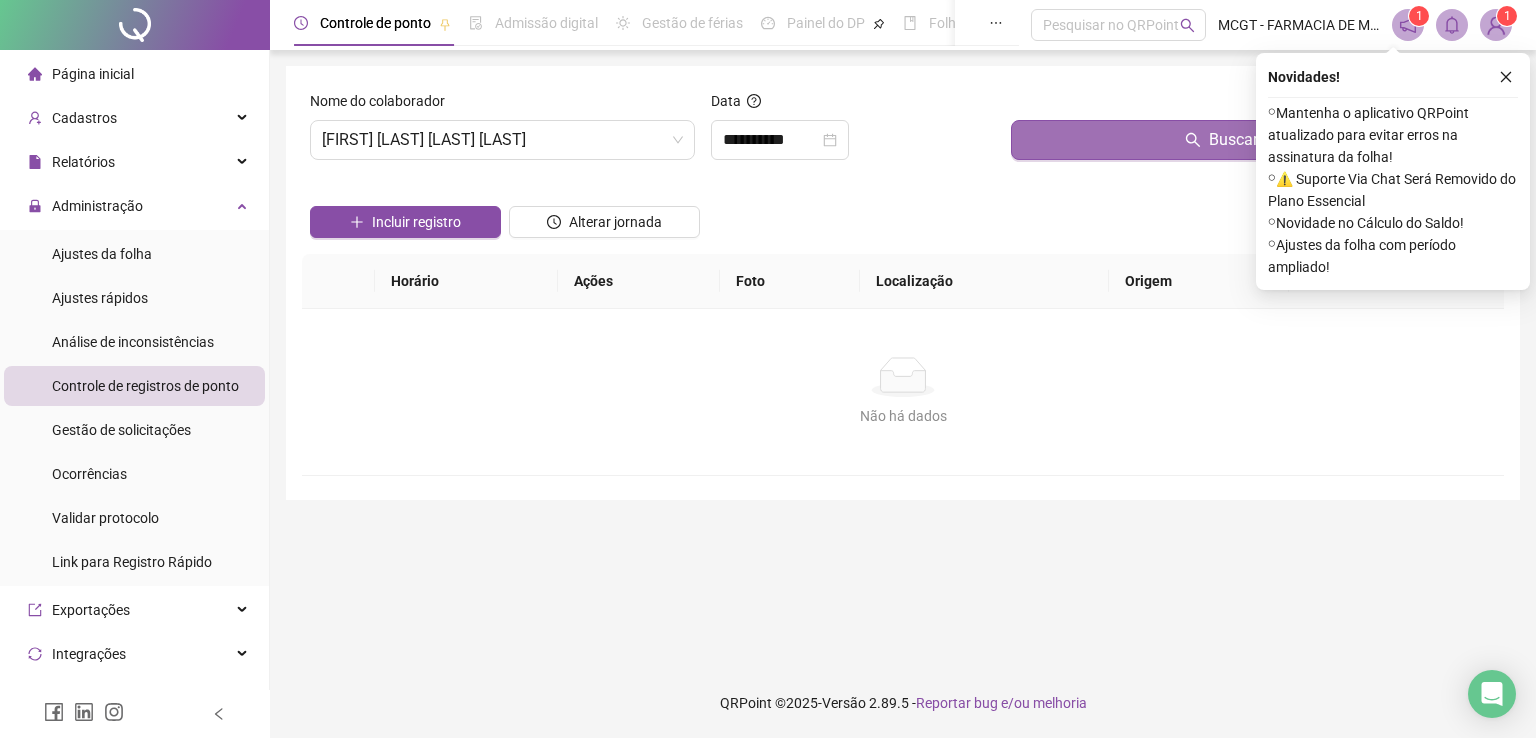 click on "Buscar registros" at bounding box center [1253, 140] 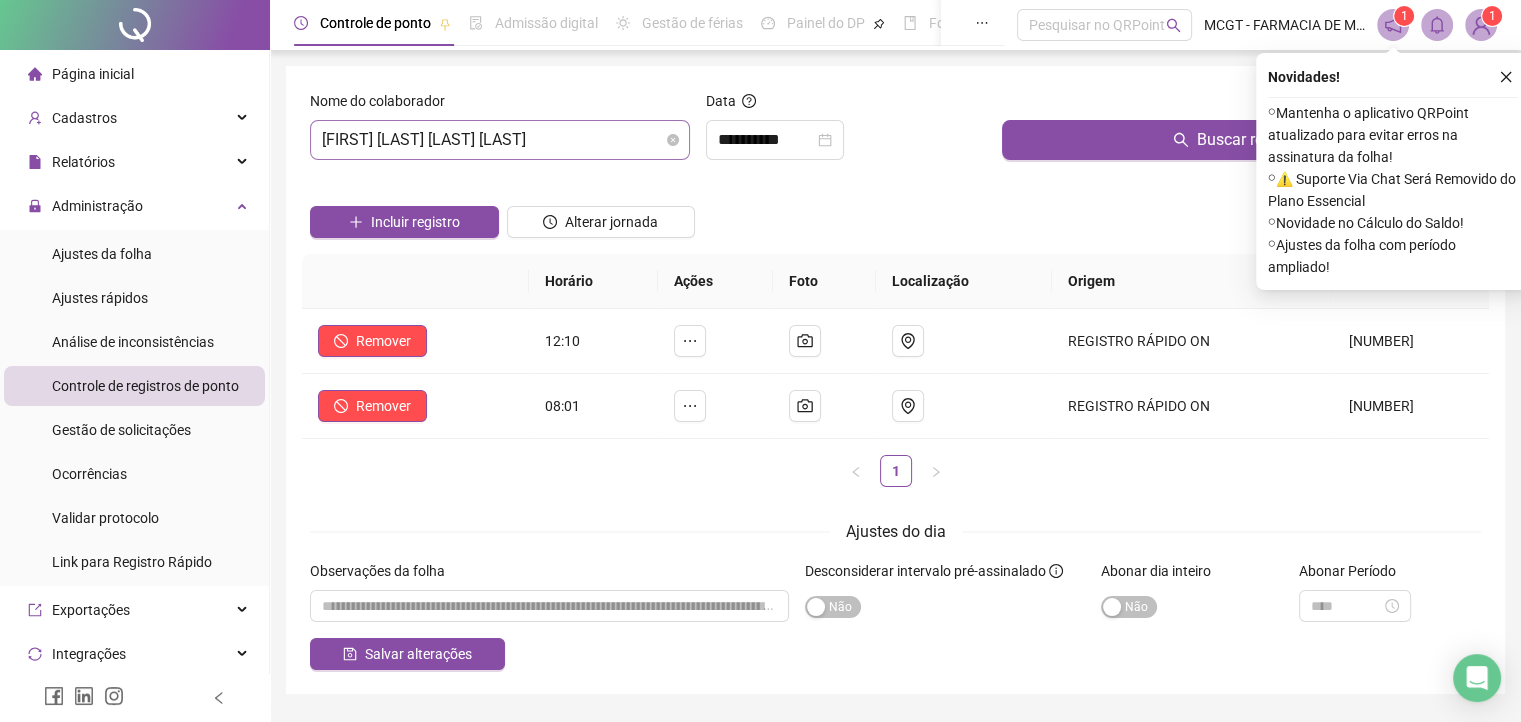 click on "[FIRST] [LAST] [LAST] [LAST]" at bounding box center [500, 140] 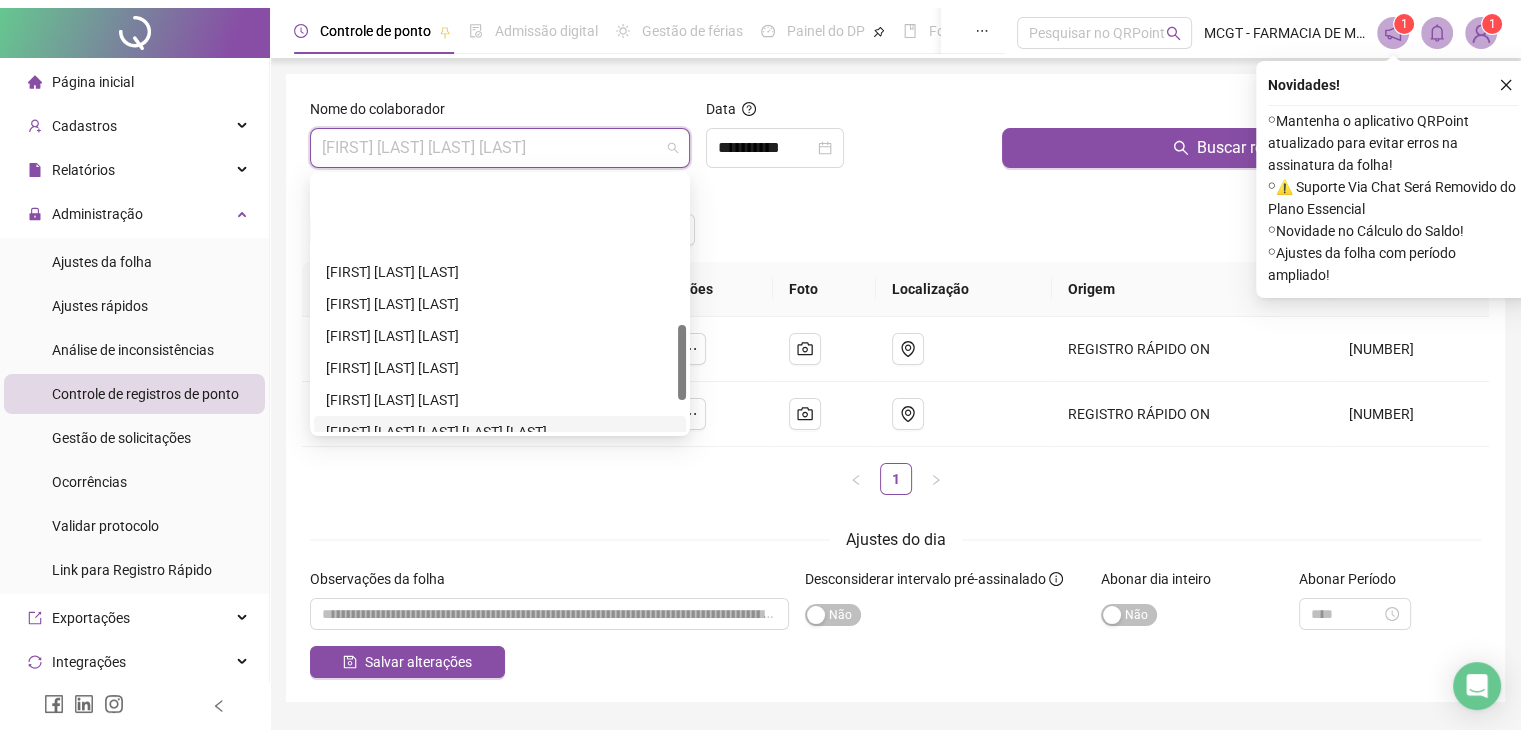 scroll, scrollTop: 500, scrollLeft: 0, axis: vertical 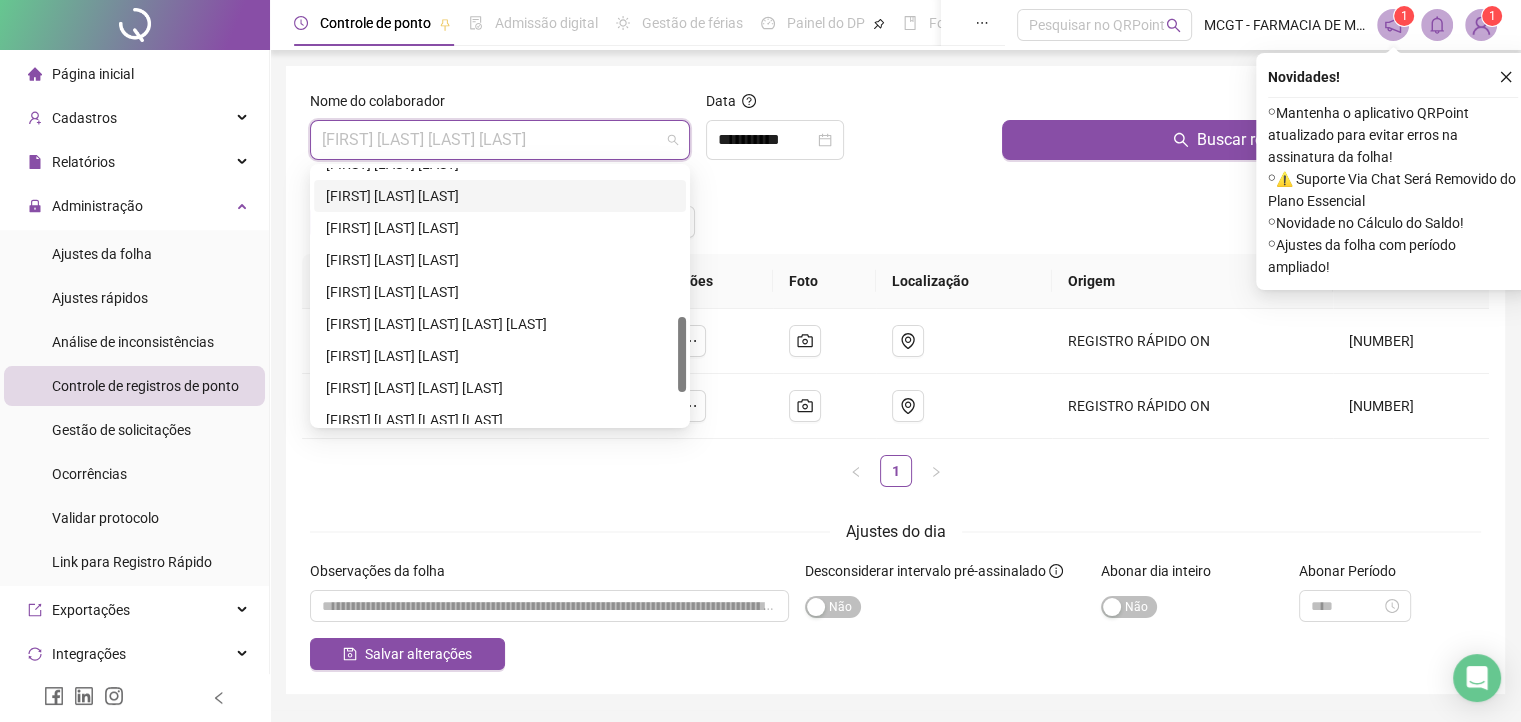 click on "[FIRST] [LAST] [LAST]" at bounding box center (500, 196) 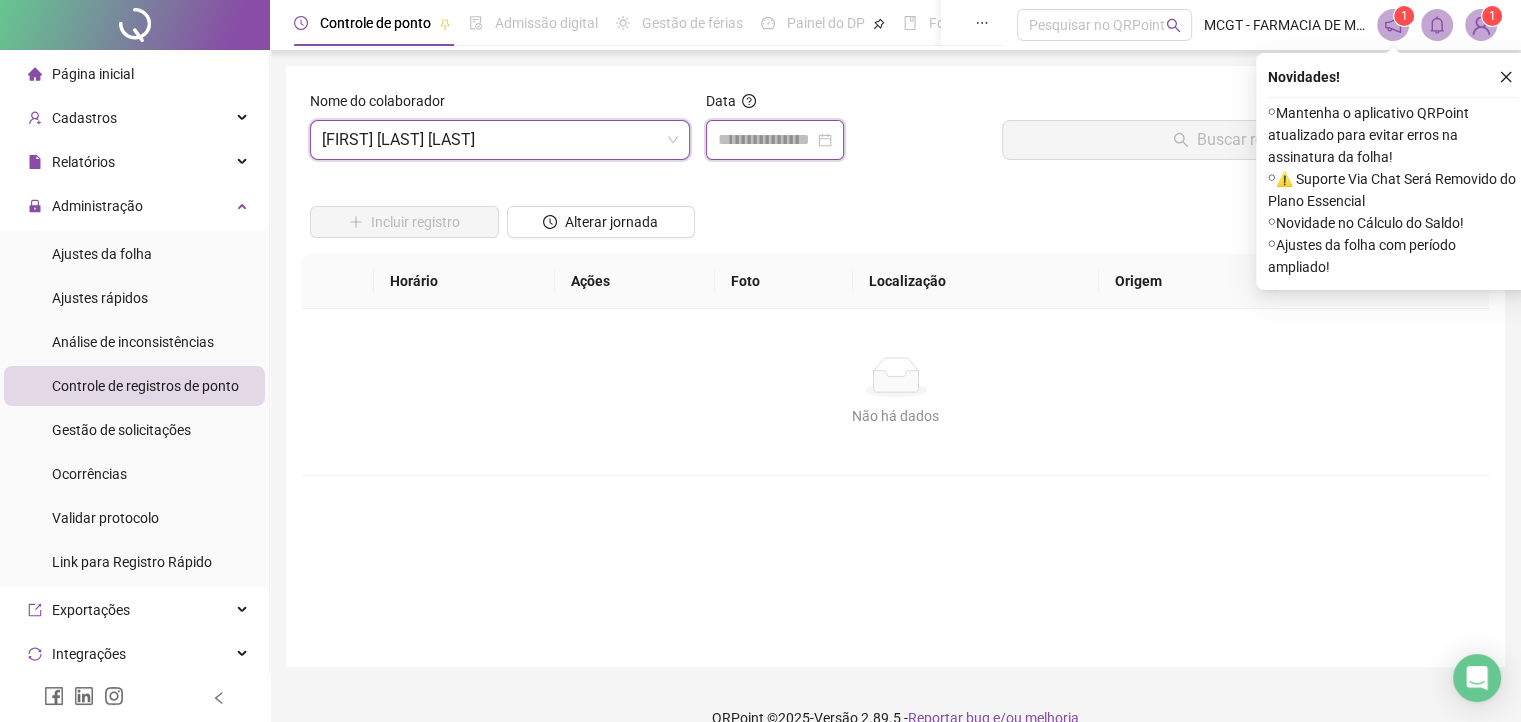 click at bounding box center (766, 140) 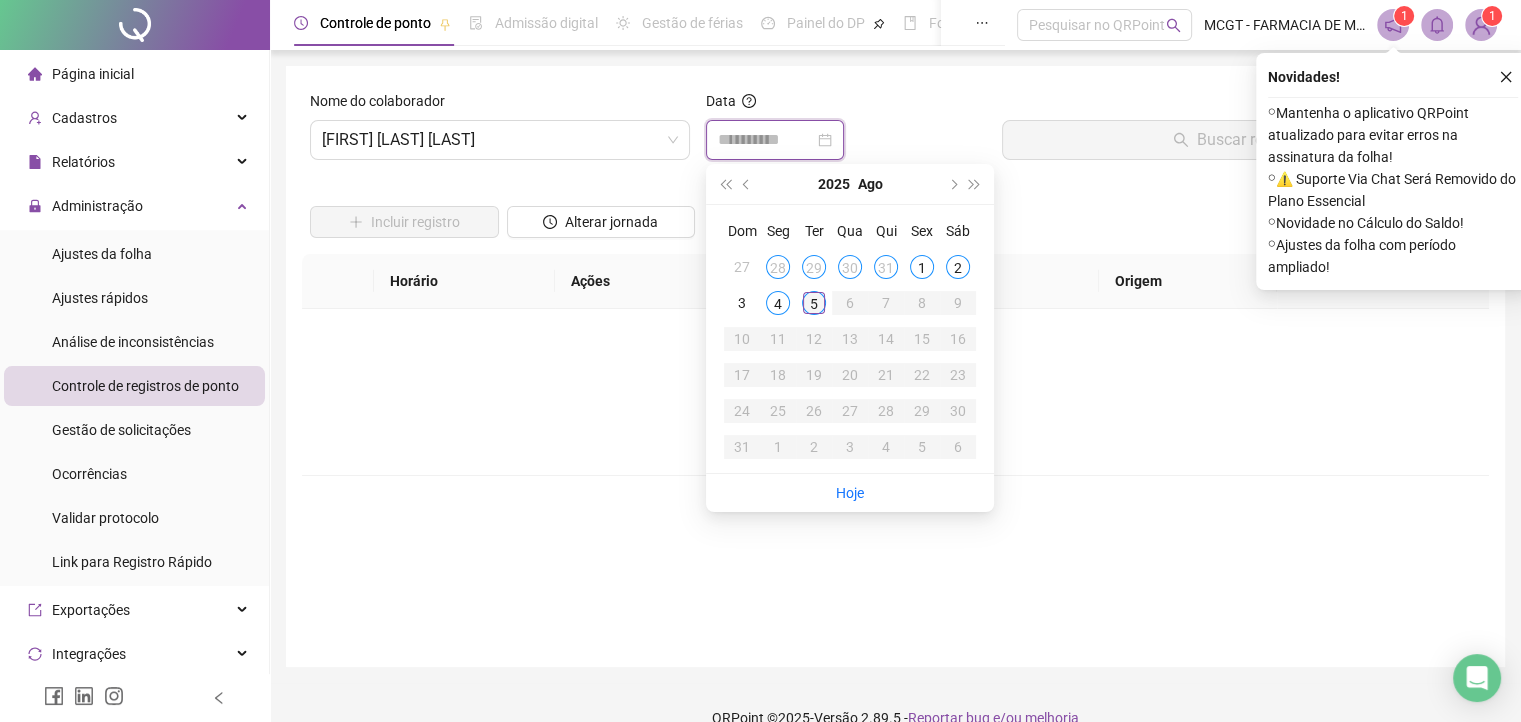 type on "**********" 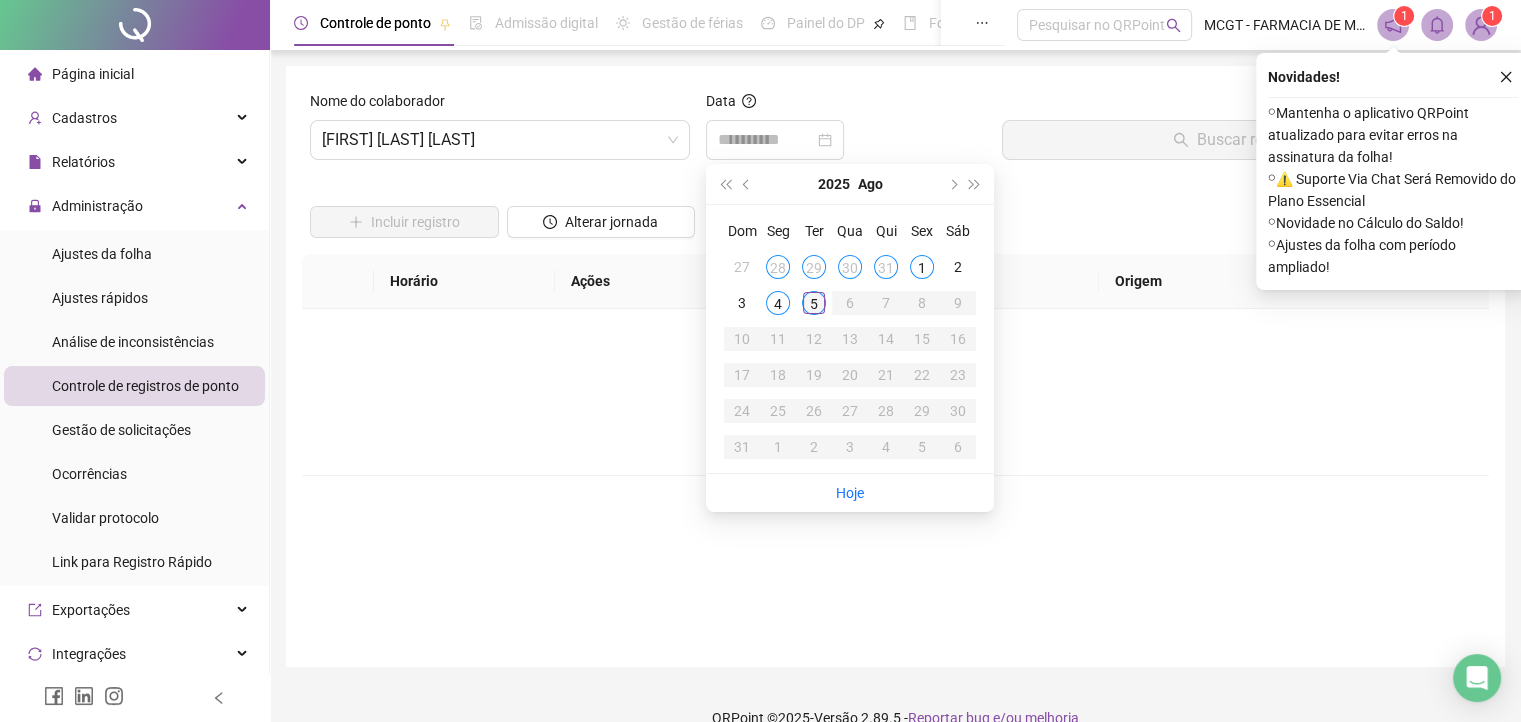 click on "5" at bounding box center [814, 303] 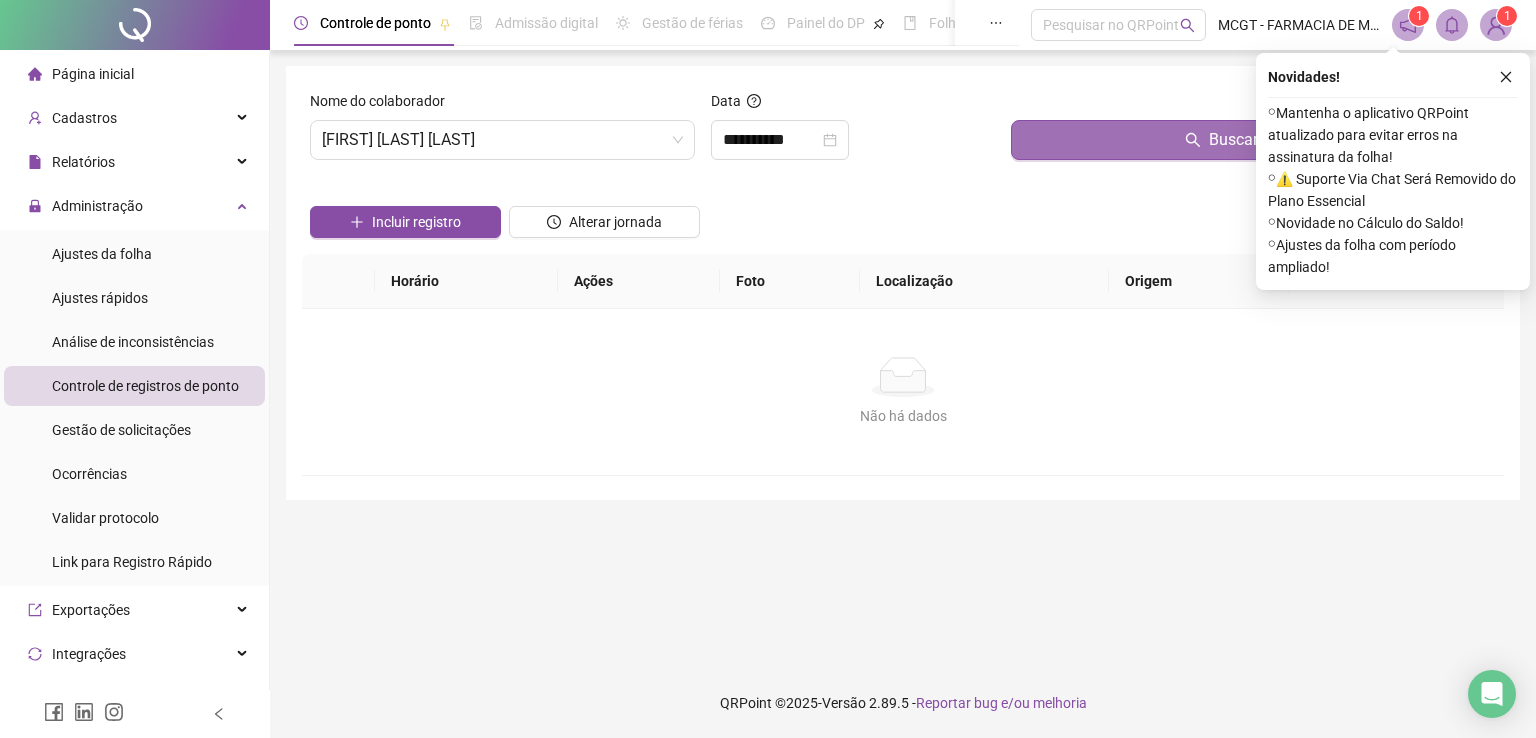 click on "Buscar registros" at bounding box center (1253, 140) 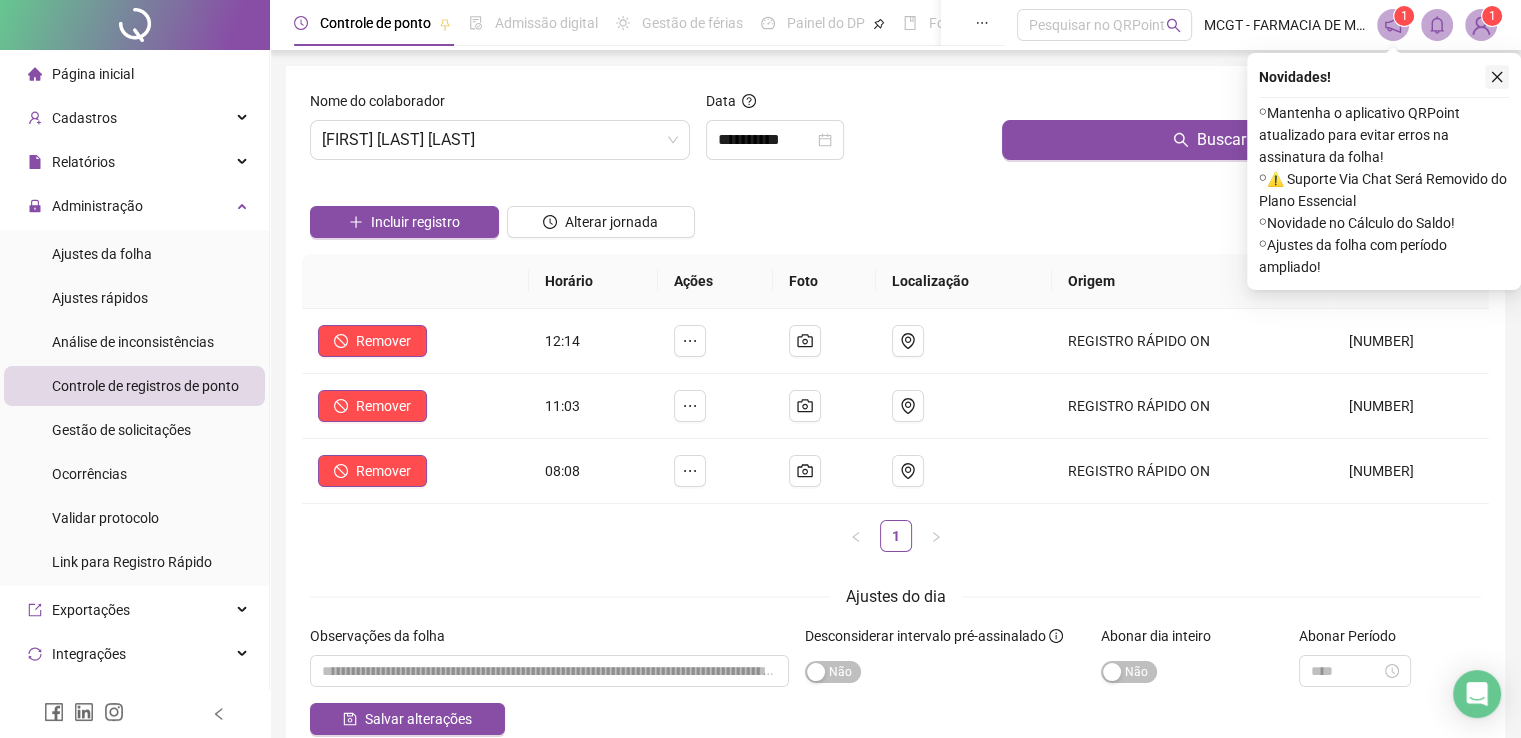 click 